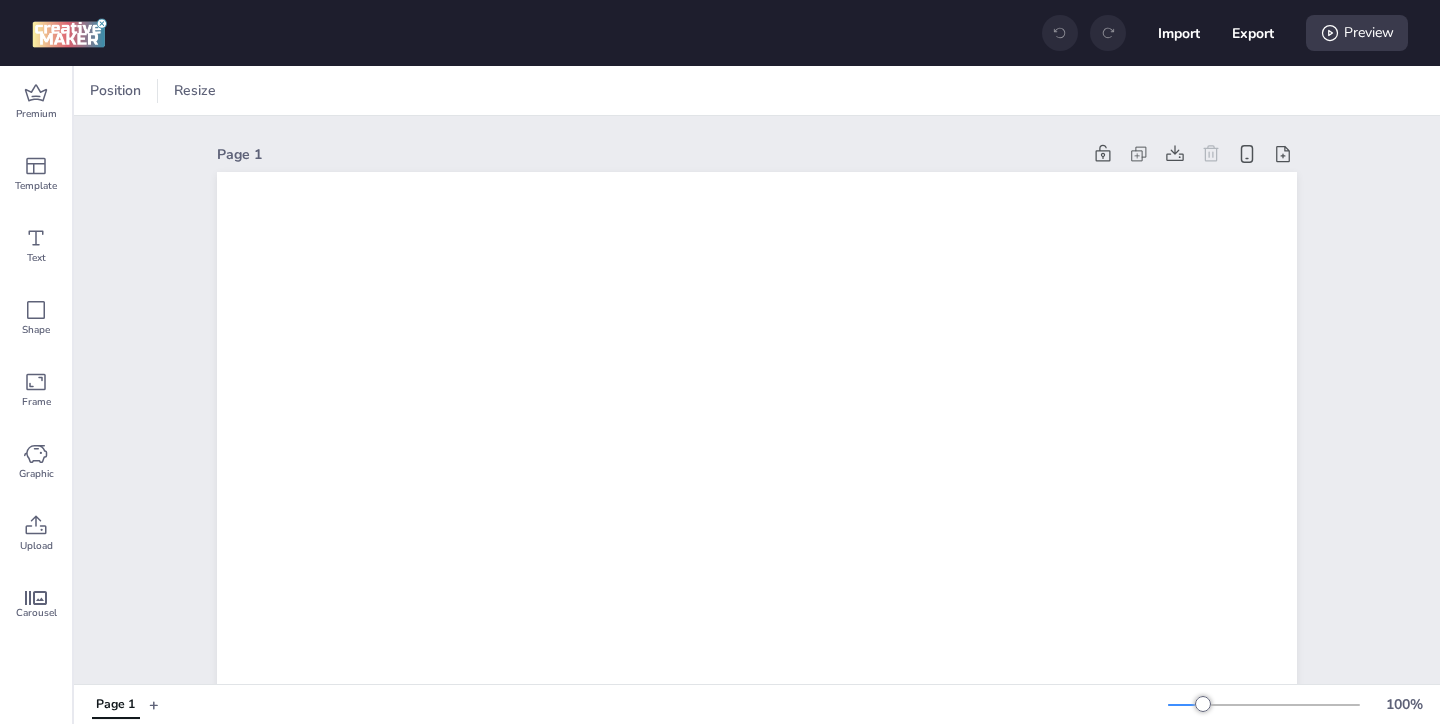 scroll, scrollTop: 0, scrollLeft: 0, axis: both 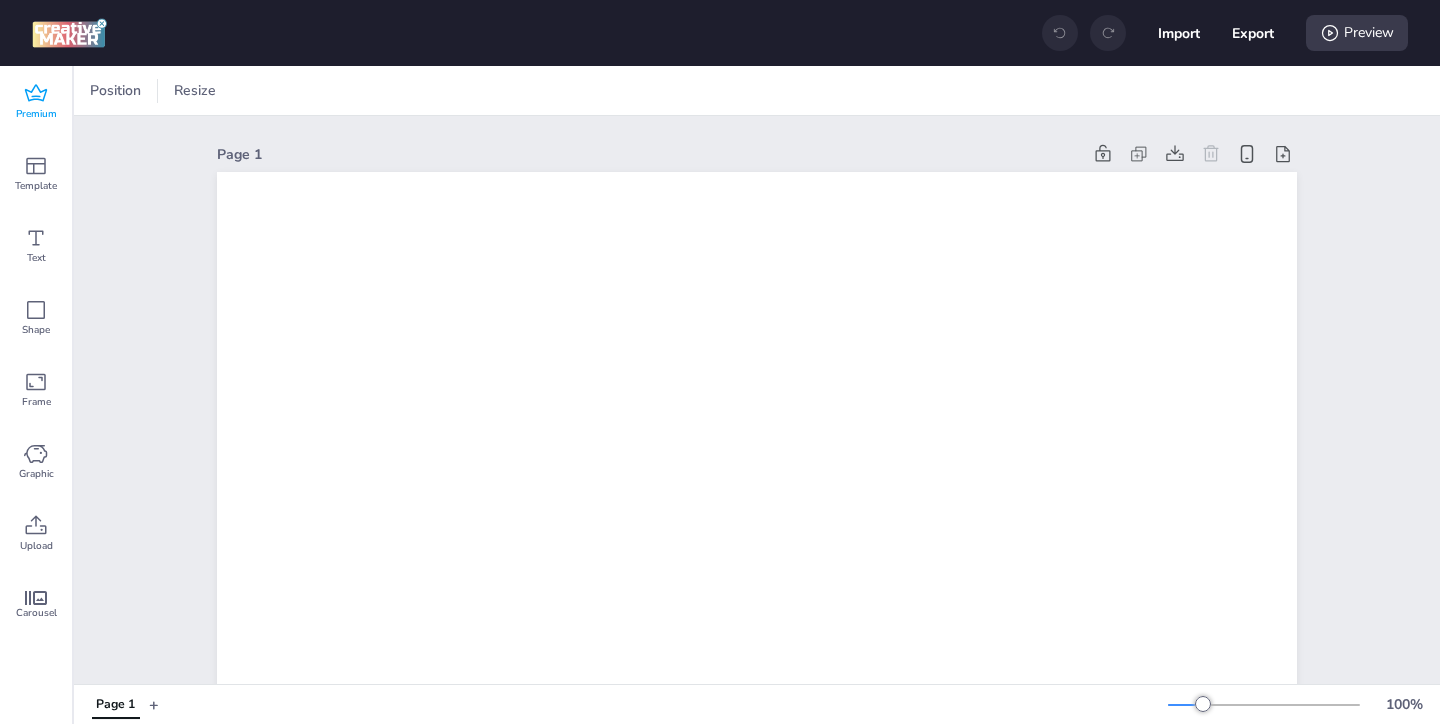 click 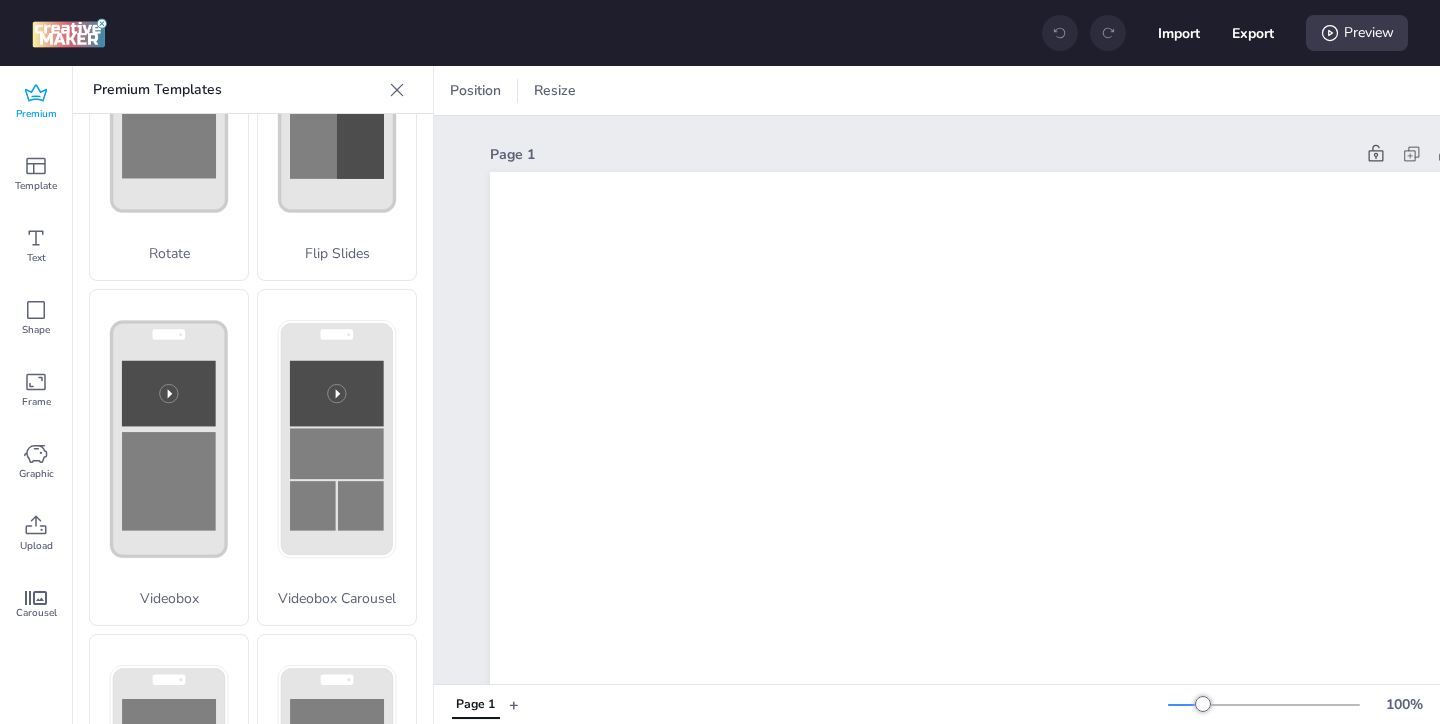 scroll, scrollTop: 750, scrollLeft: 0, axis: vertical 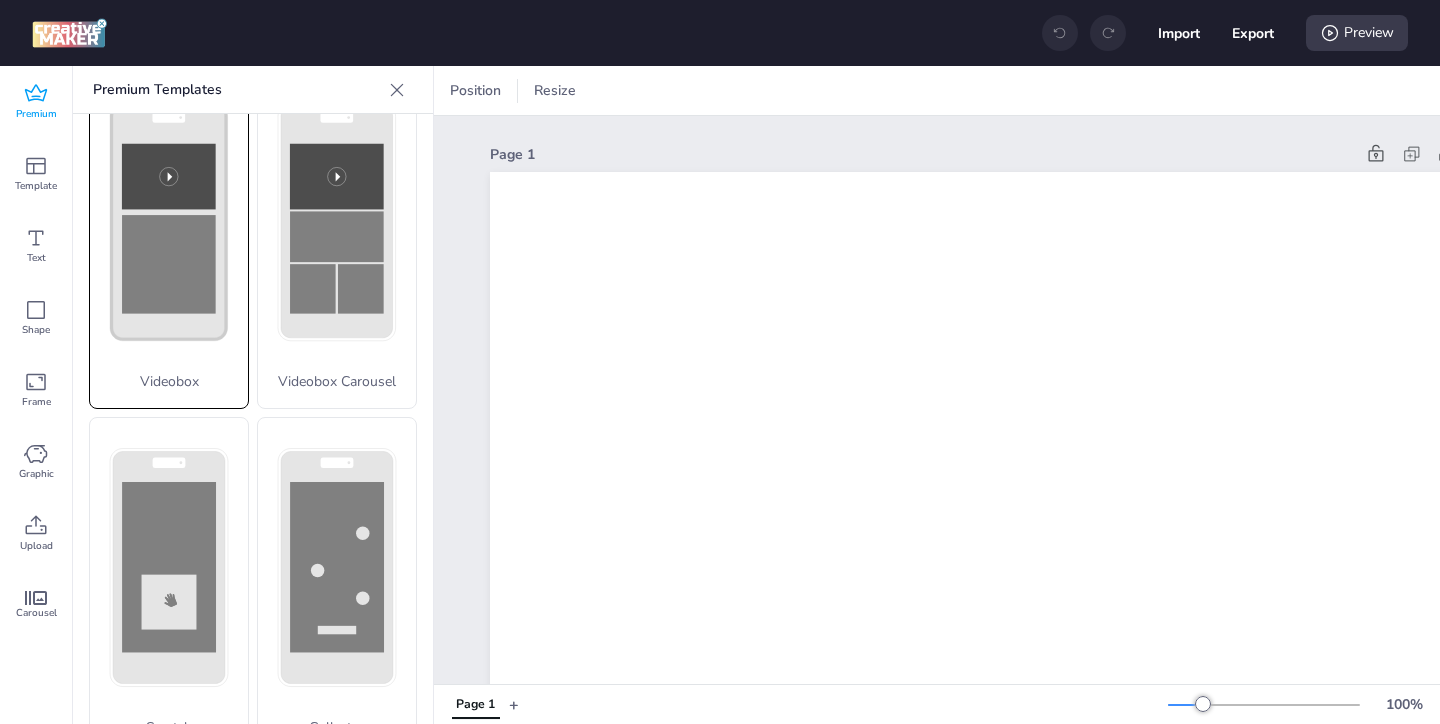 click 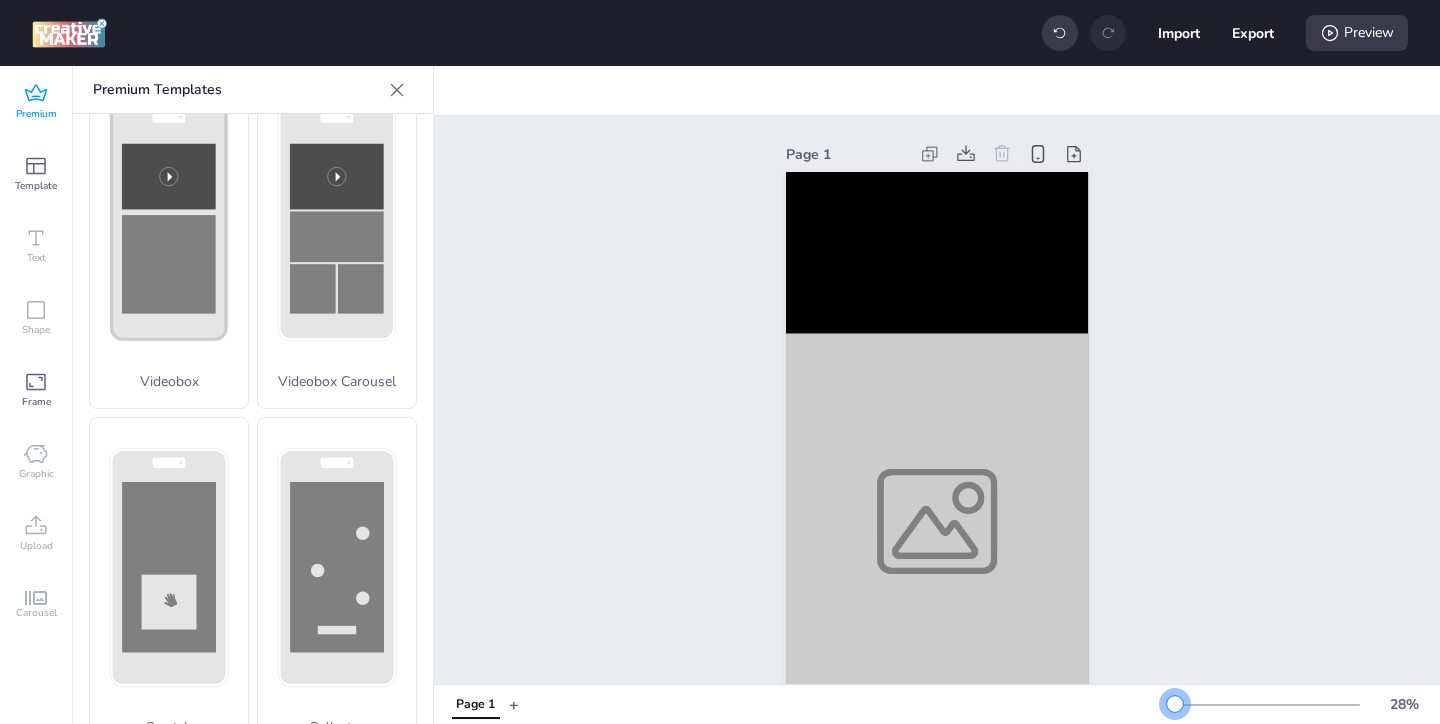 drag, startPoint x: 1198, startPoint y: 703, endPoint x: 1175, endPoint y: 706, distance: 23.194826 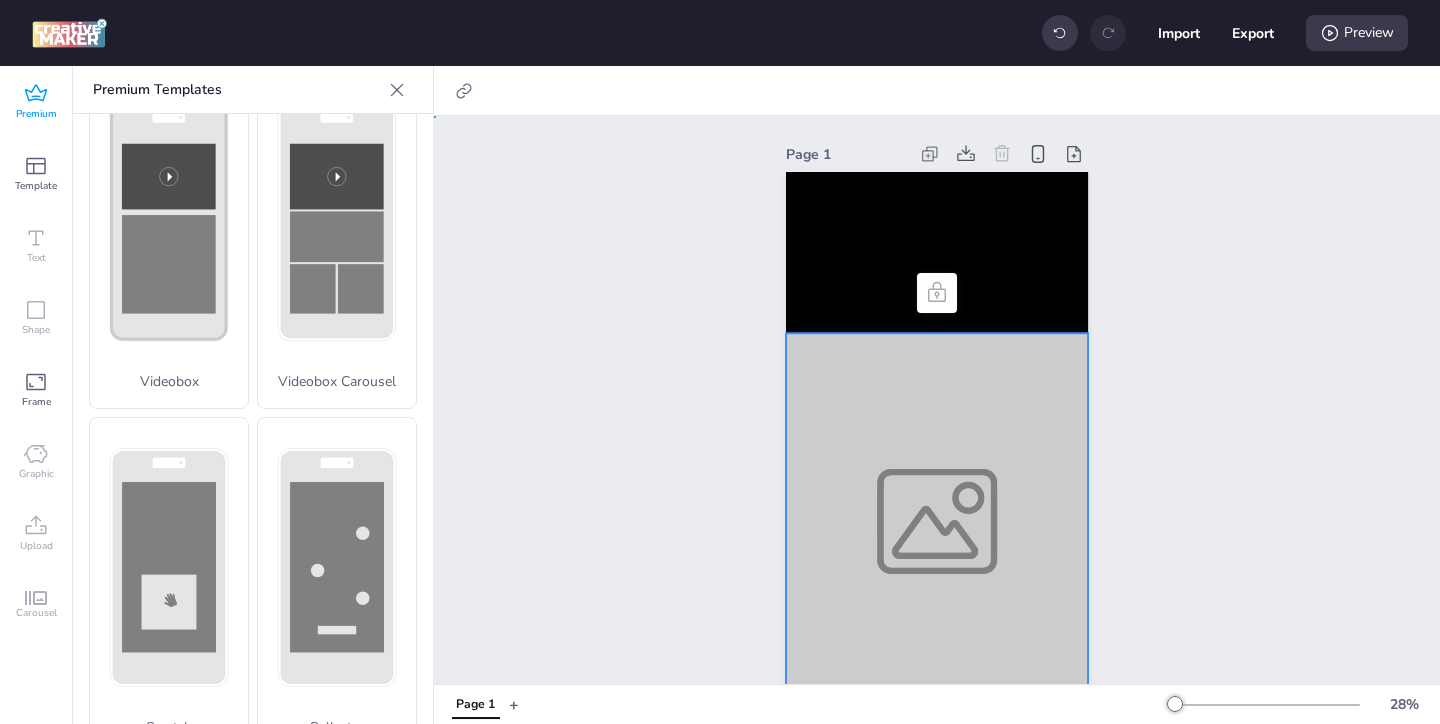 click at bounding box center (937, 521) 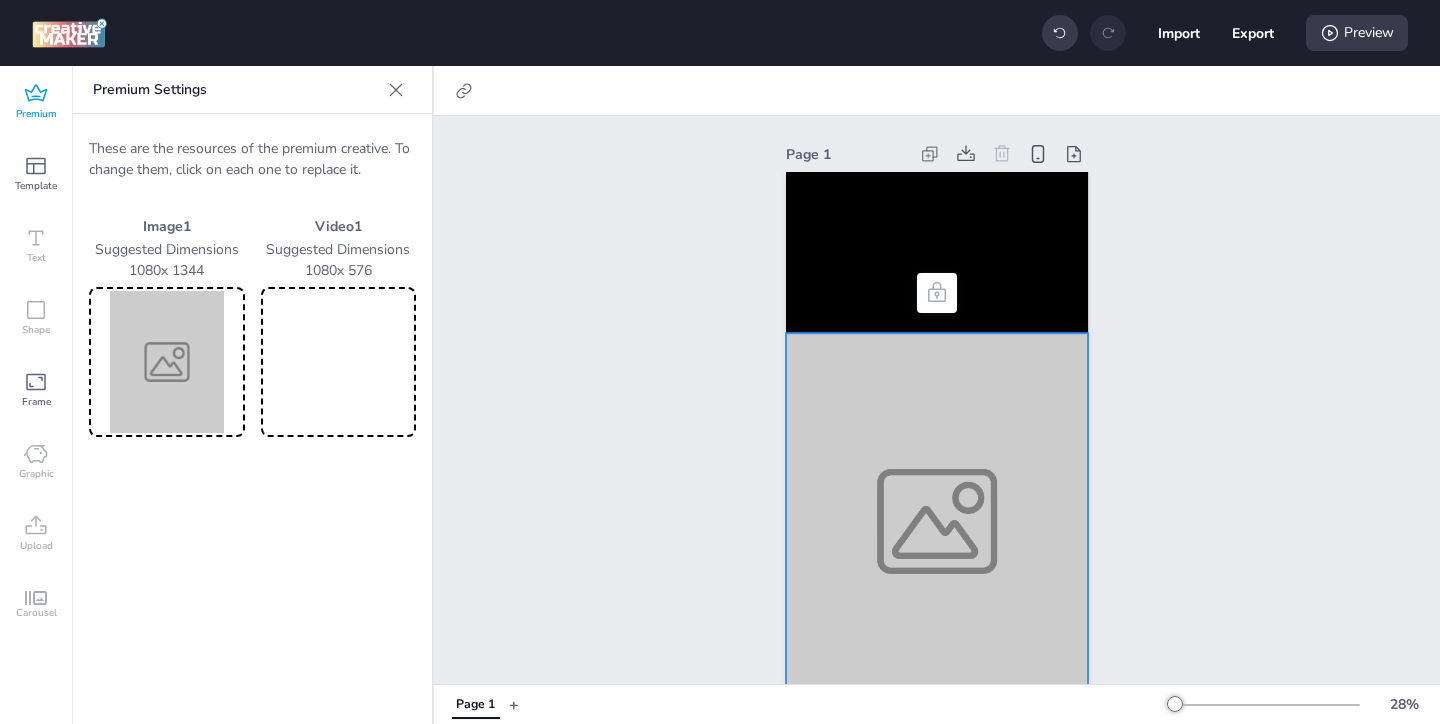 click at bounding box center (167, 362) 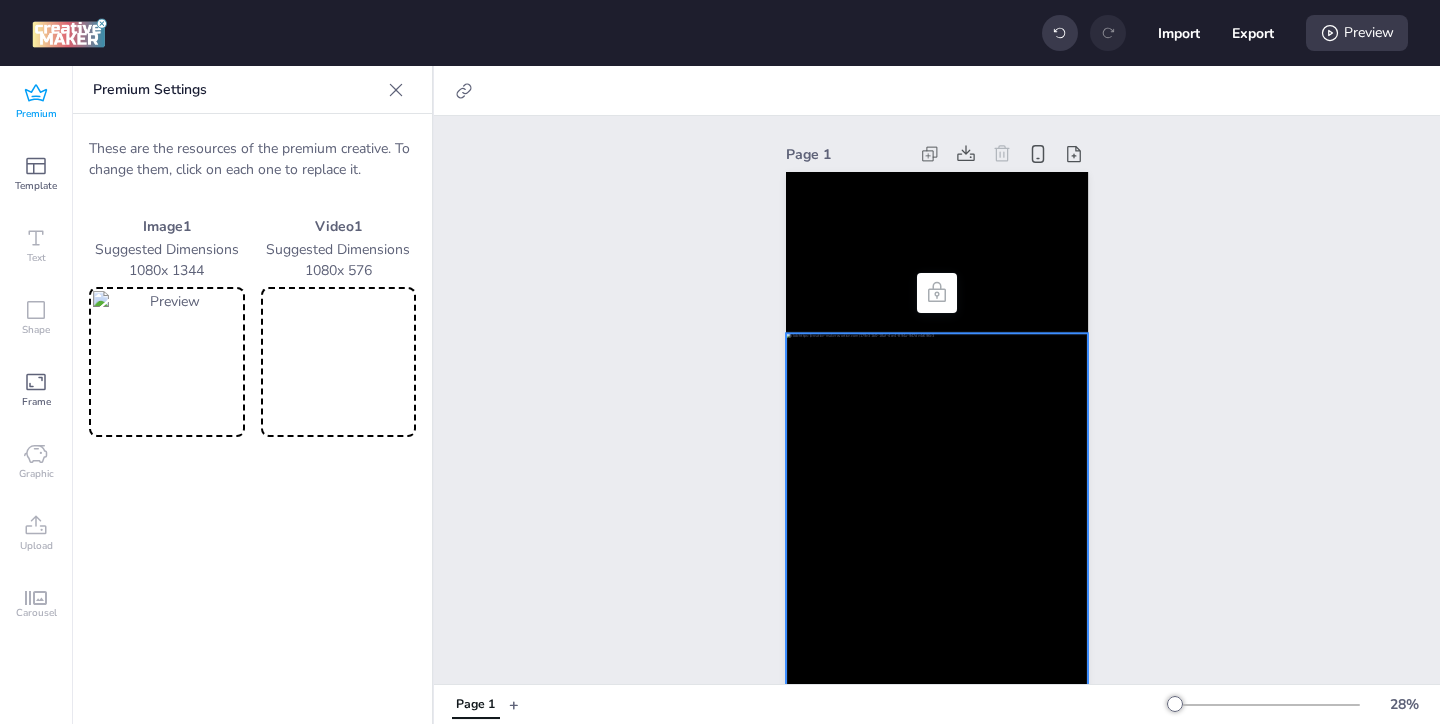 click at bounding box center (339, 362) 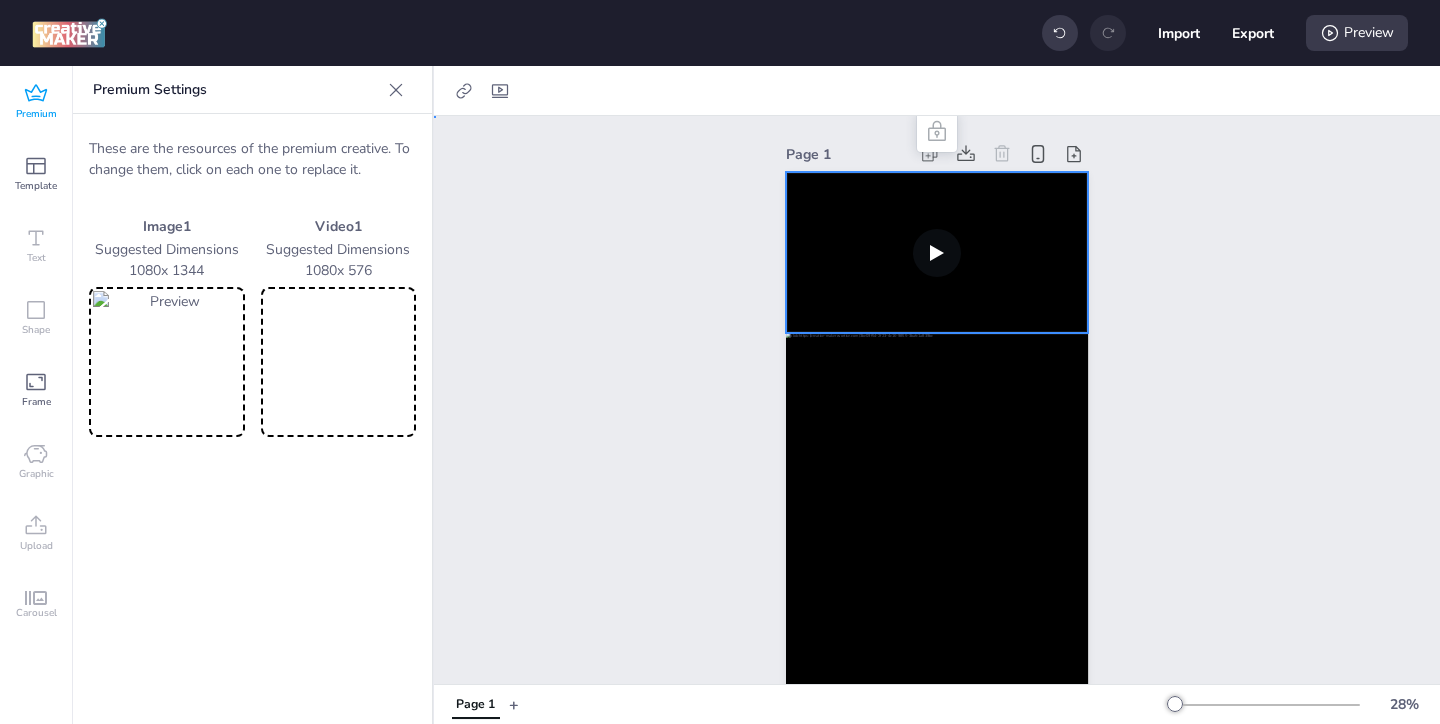 click at bounding box center (937, 252) 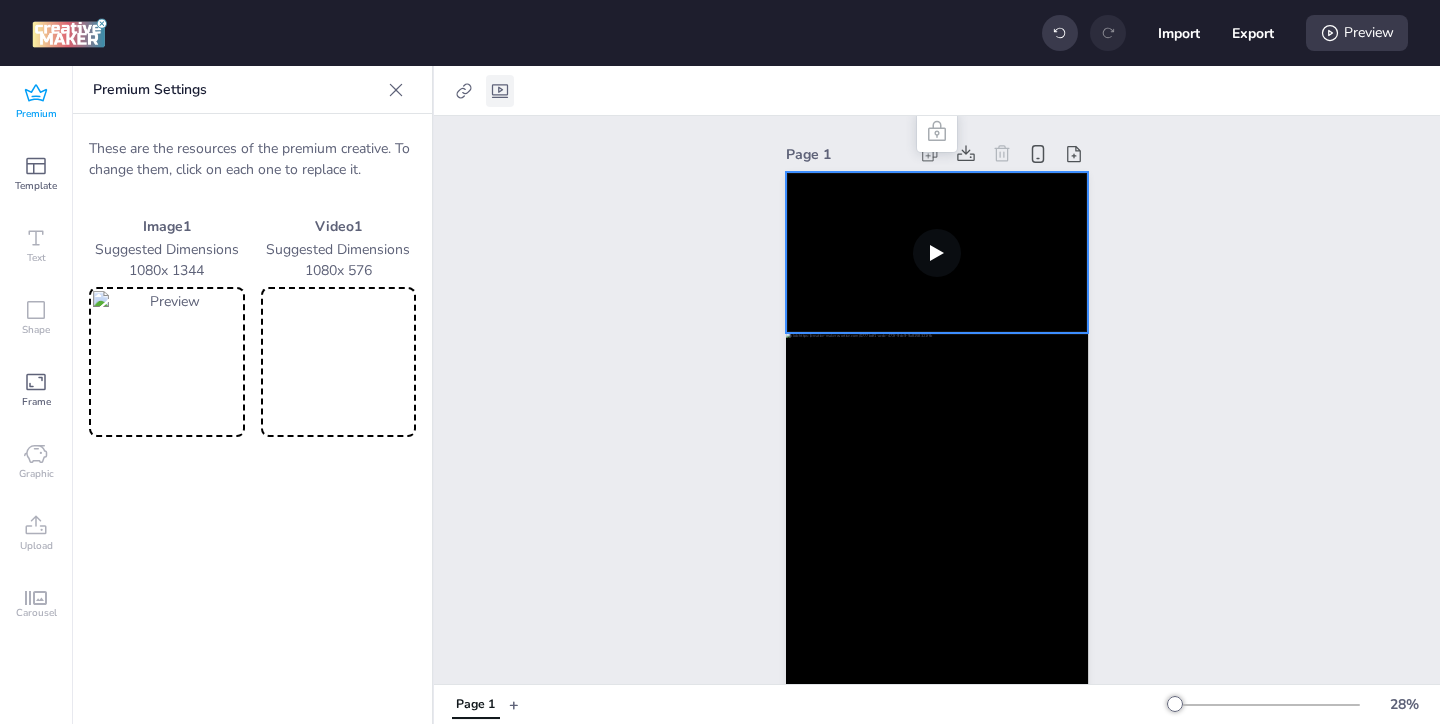 click 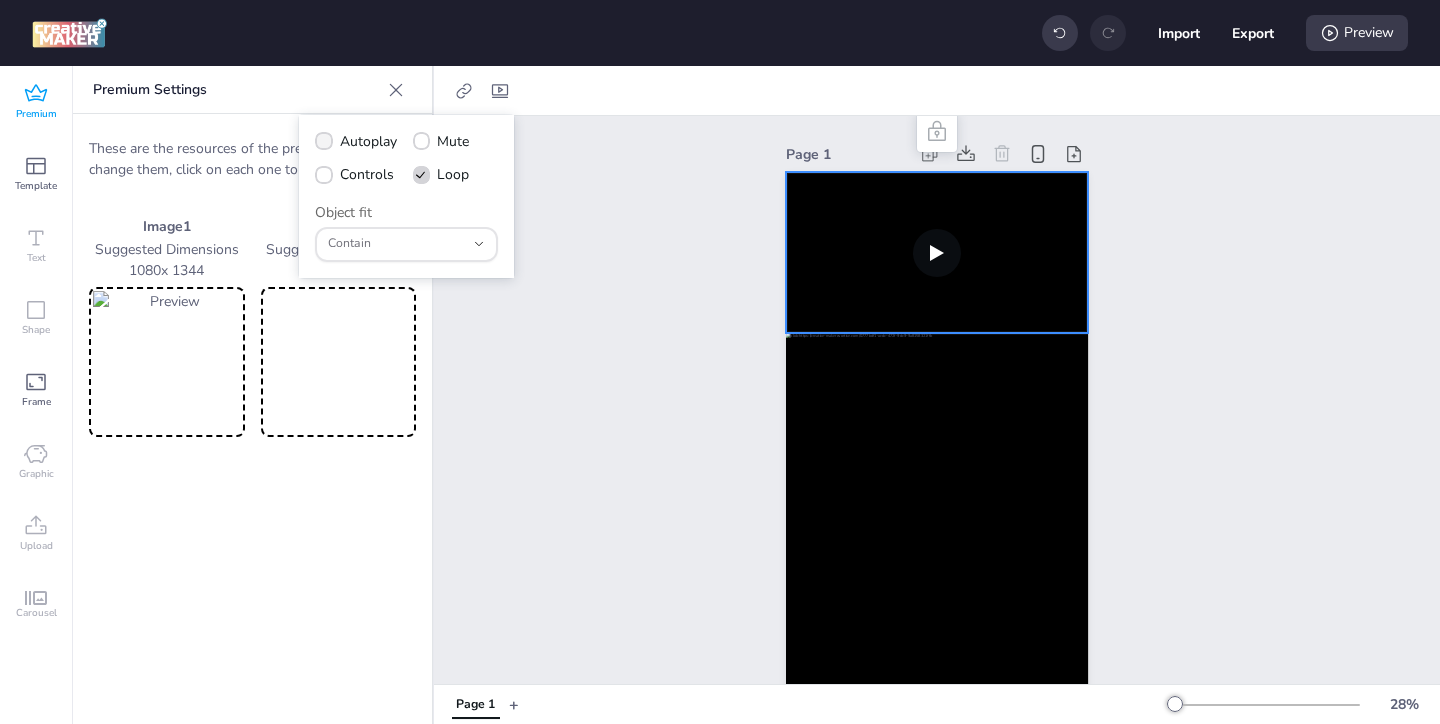 click on "Autoplay" at bounding box center [356, 141] 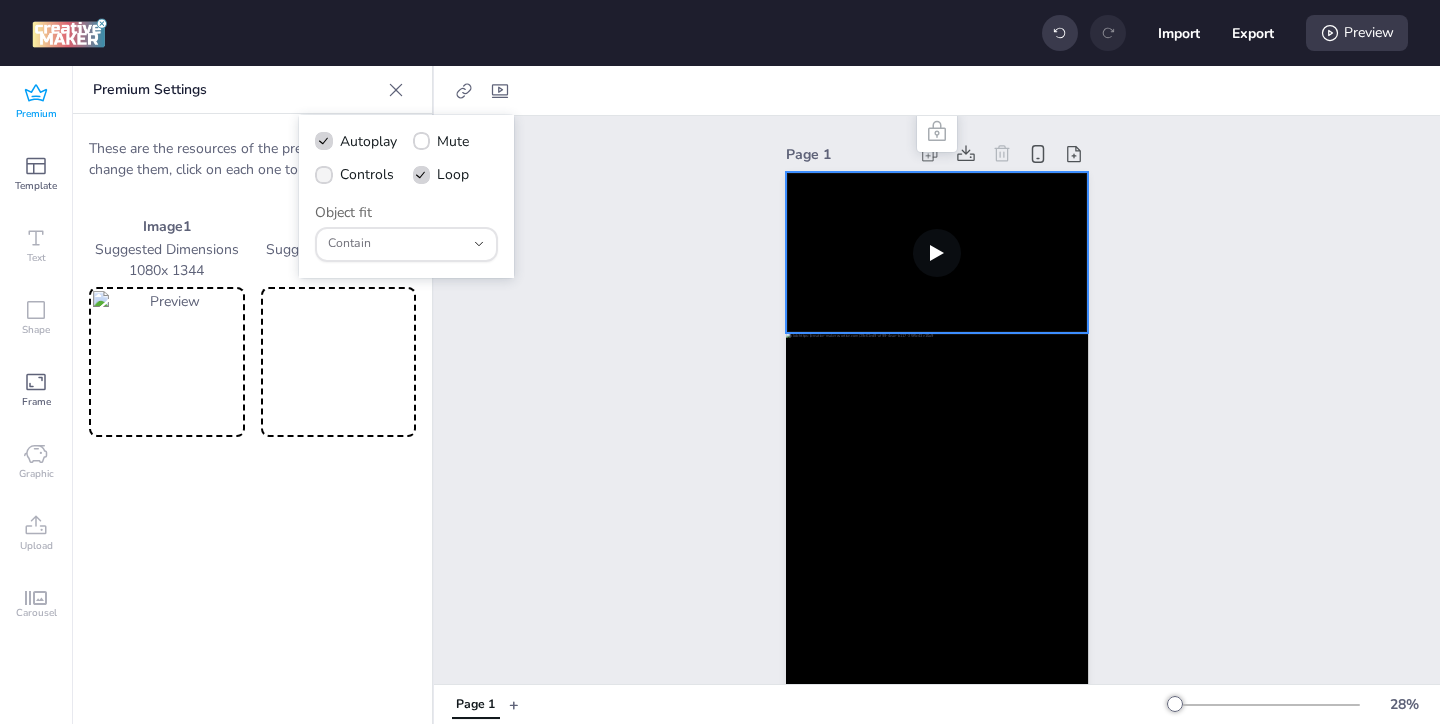 click 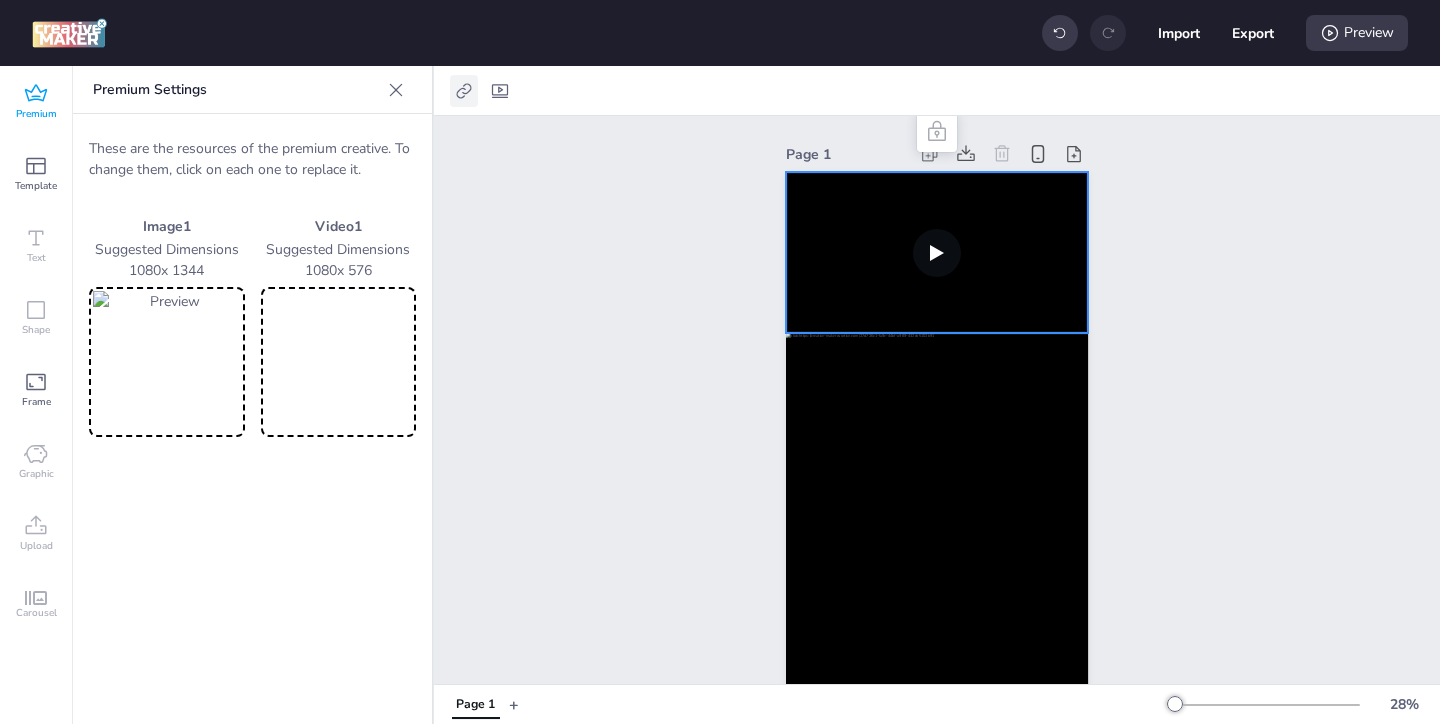 click 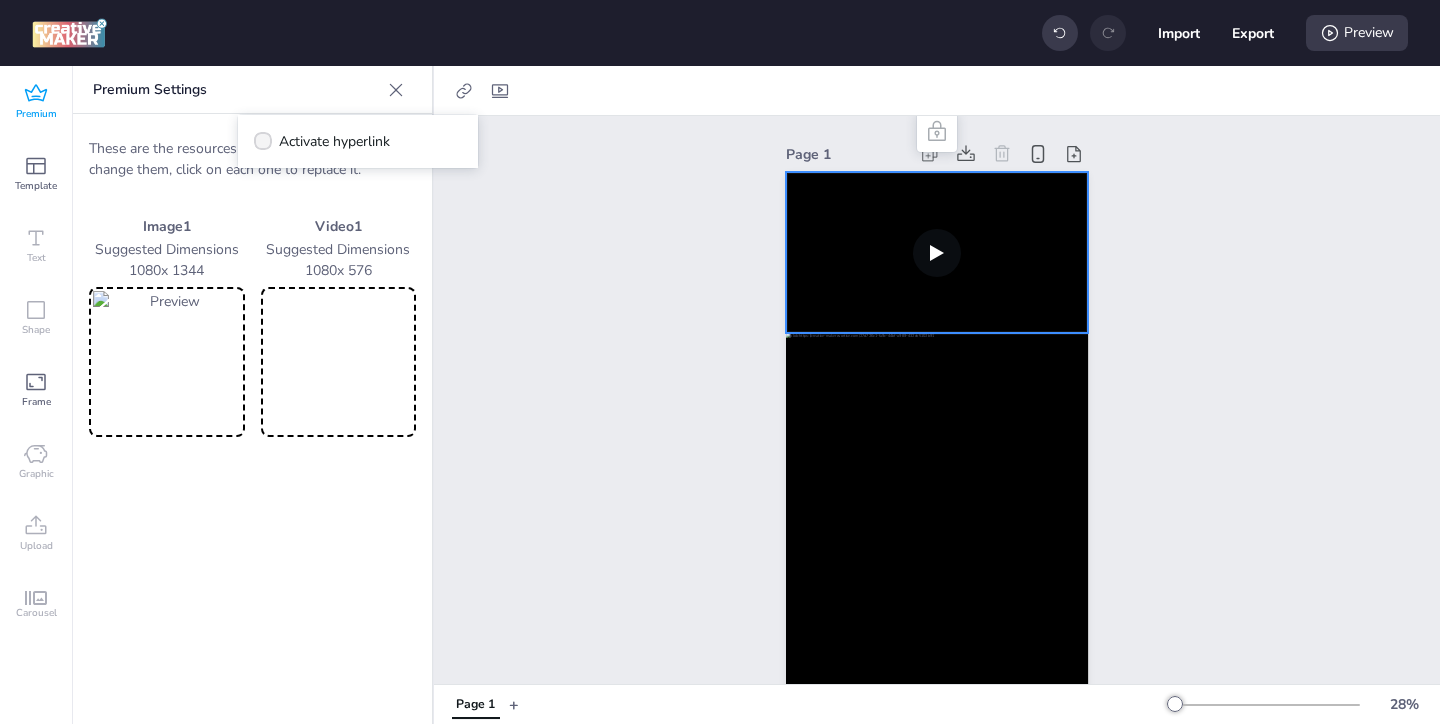 click on "Activate hyperlink" at bounding box center [334, 141] 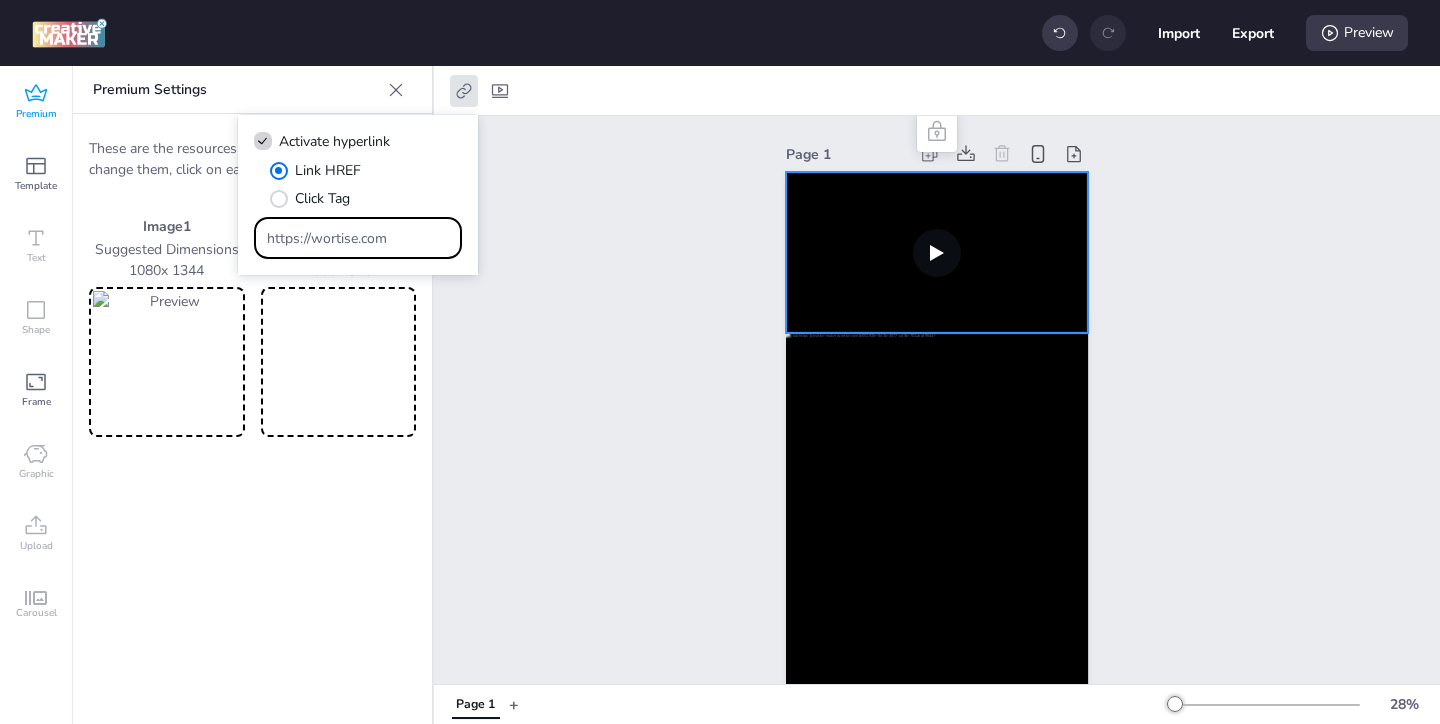 drag, startPoint x: 397, startPoint y: 244, endPoint x: 318, endPoint y: 191, distance: 95.131485 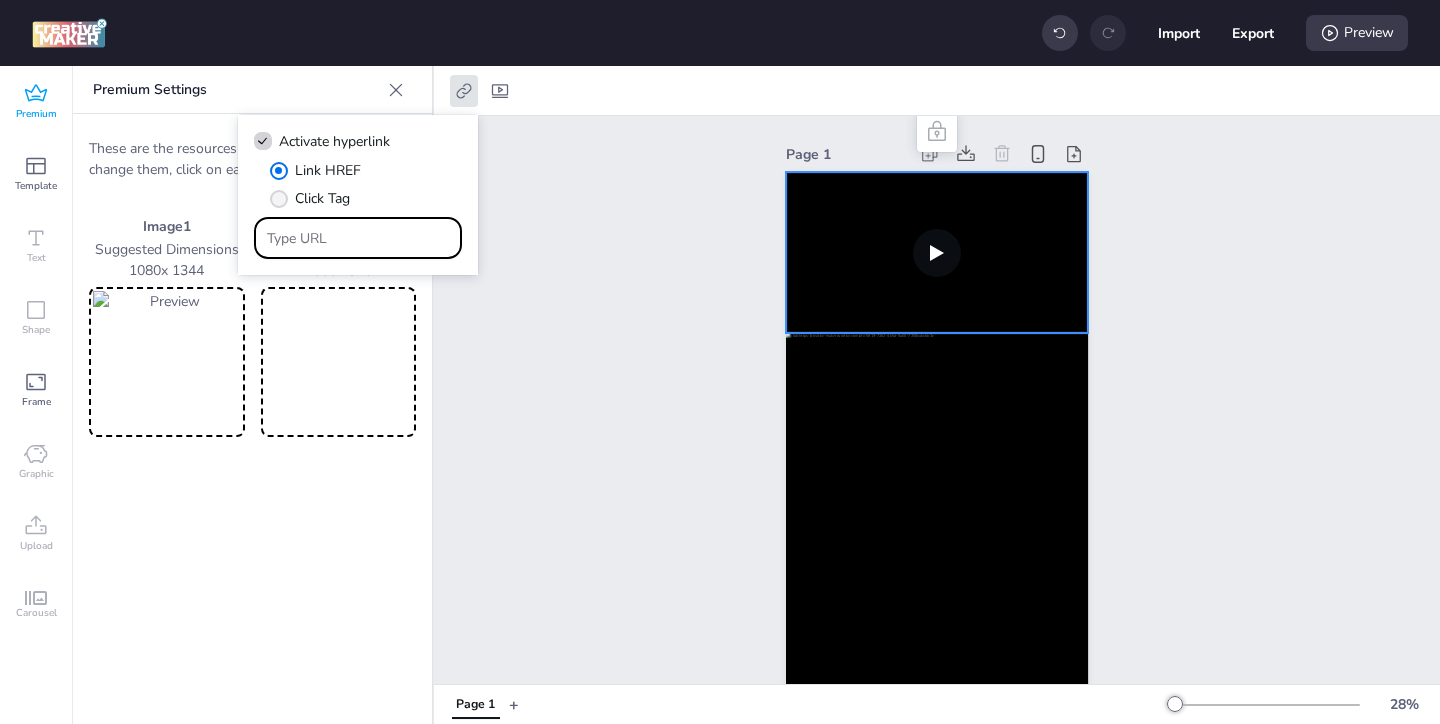 paste on "https://uip.com.co/veacine/peliculas/los-tipos-malos-2/?utm_source=WORTISE&utm_medium=INTERESTISIAL-V-+PREMIUMVIDEO&utm_term=los-tipos-malos-2" 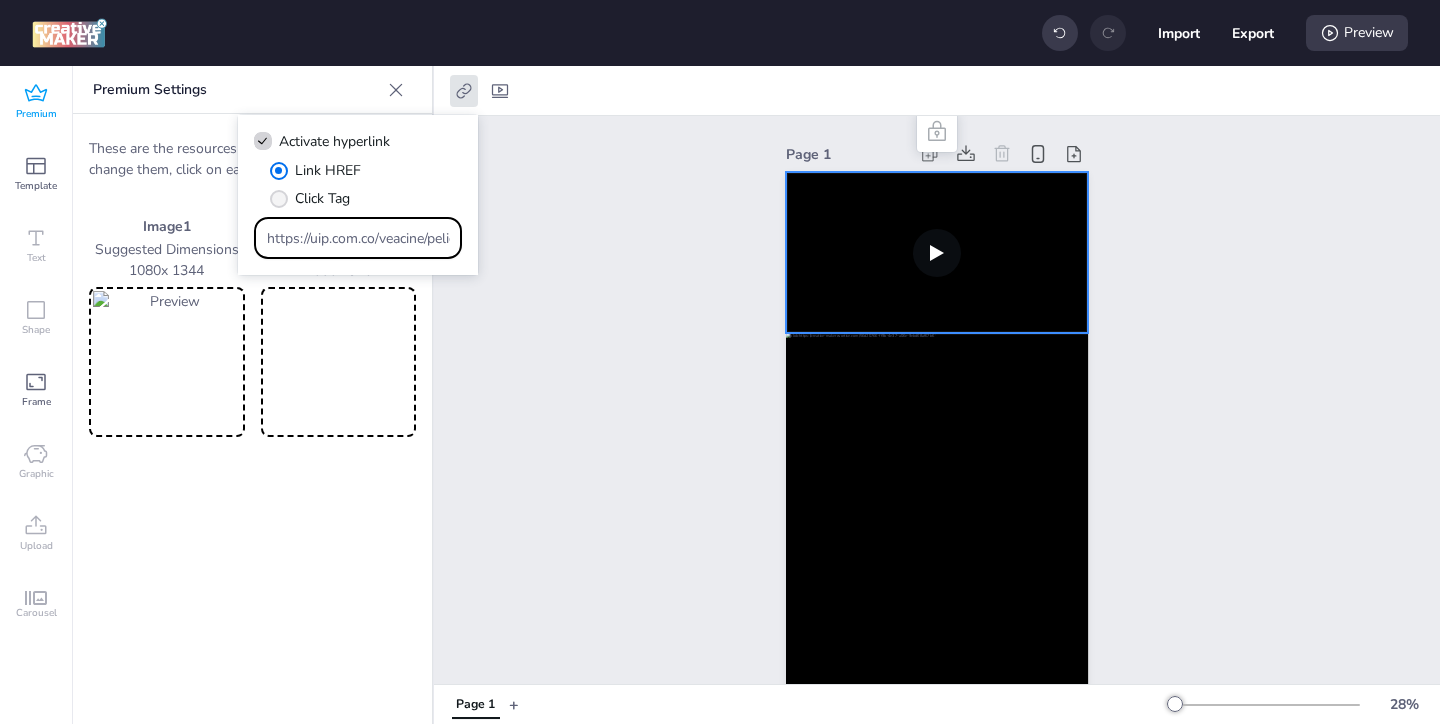 scroll, scrollTop: 0, scrollLeft: 833, axis: horizontal 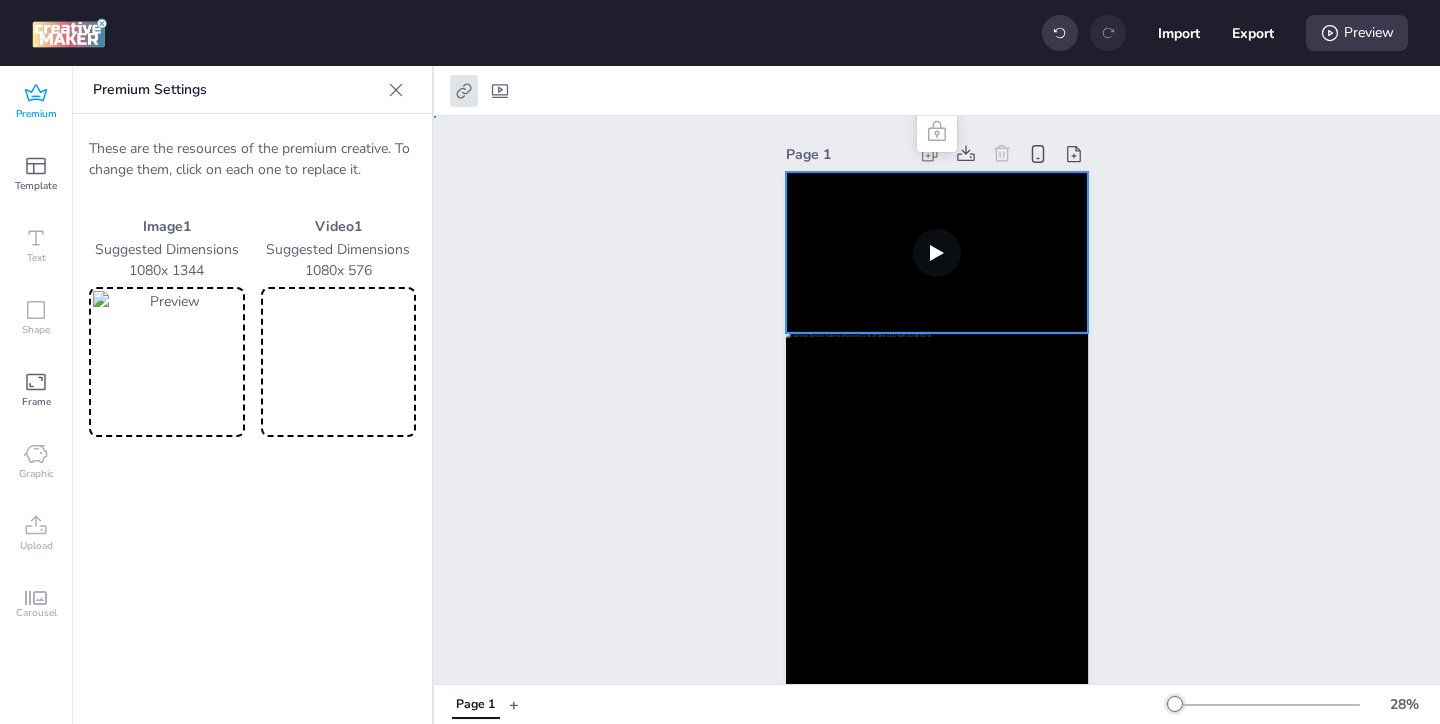 click on "Page 1" at bounding box center [937, 425] 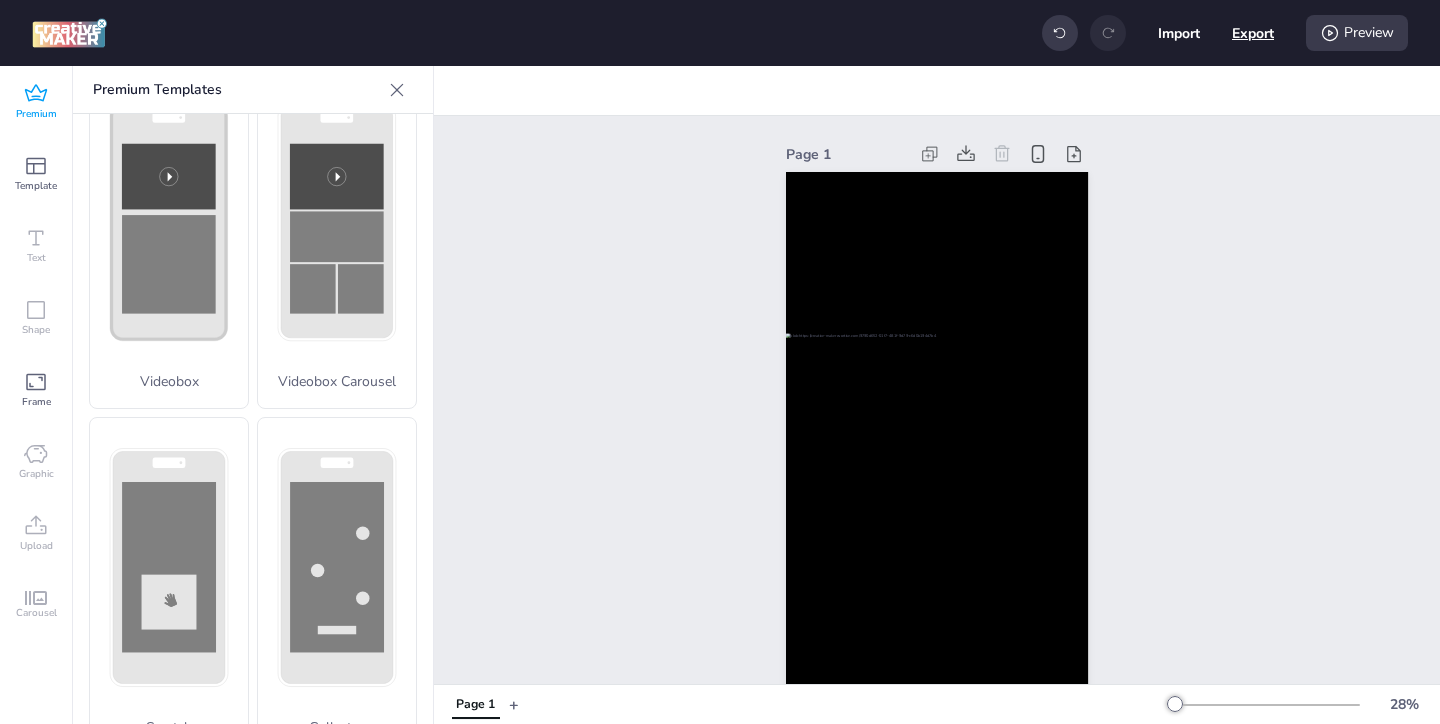 click on "Export" at bounding box center [1253, 33] 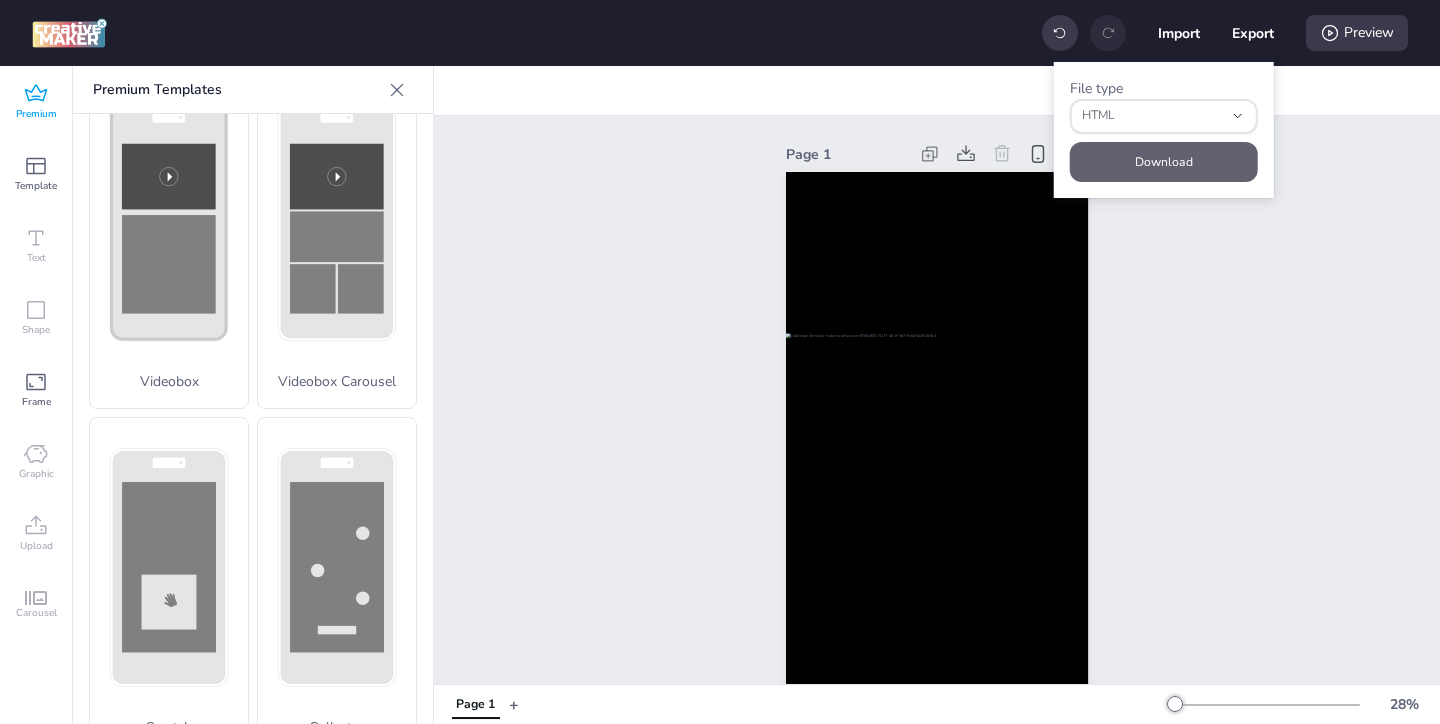 click on "Download" at bounding box center [1164, 162] 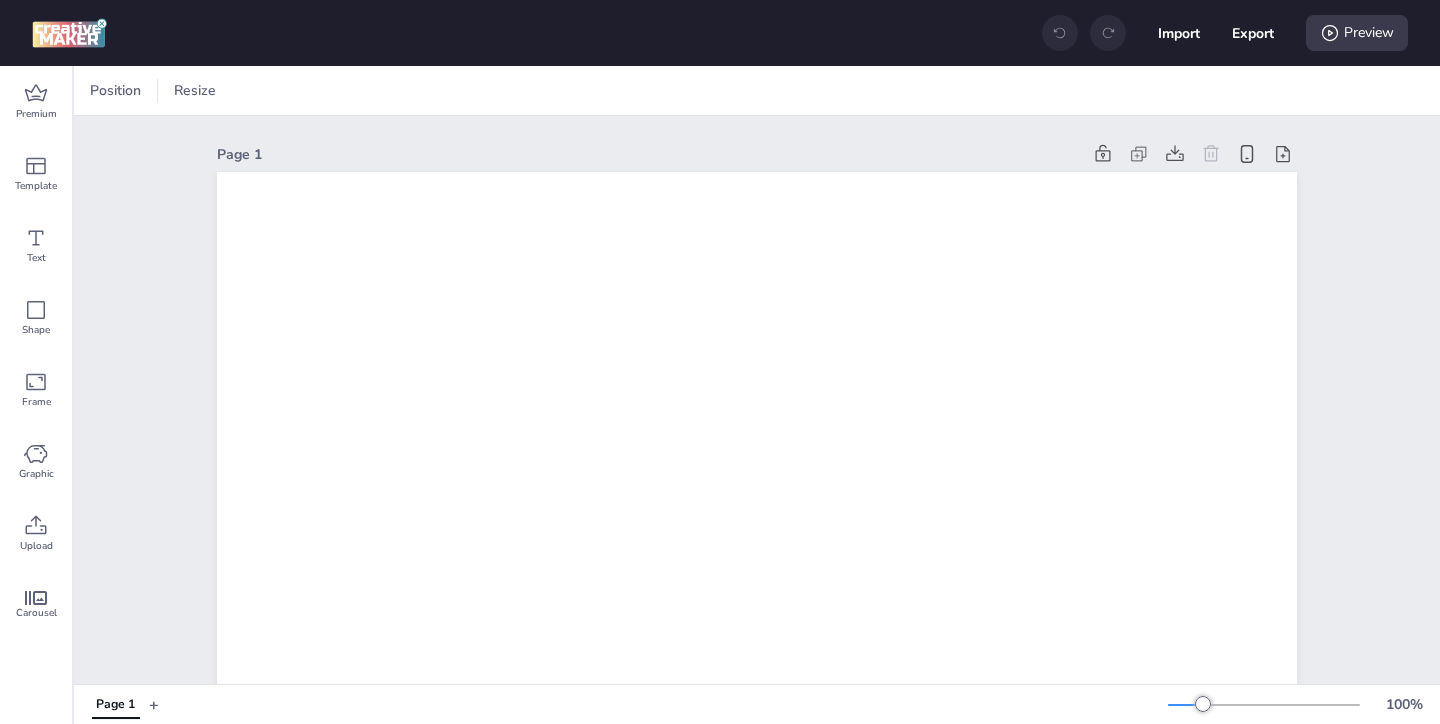 scroll, scrollTop: 0, scrollLeft: 0, axis: both 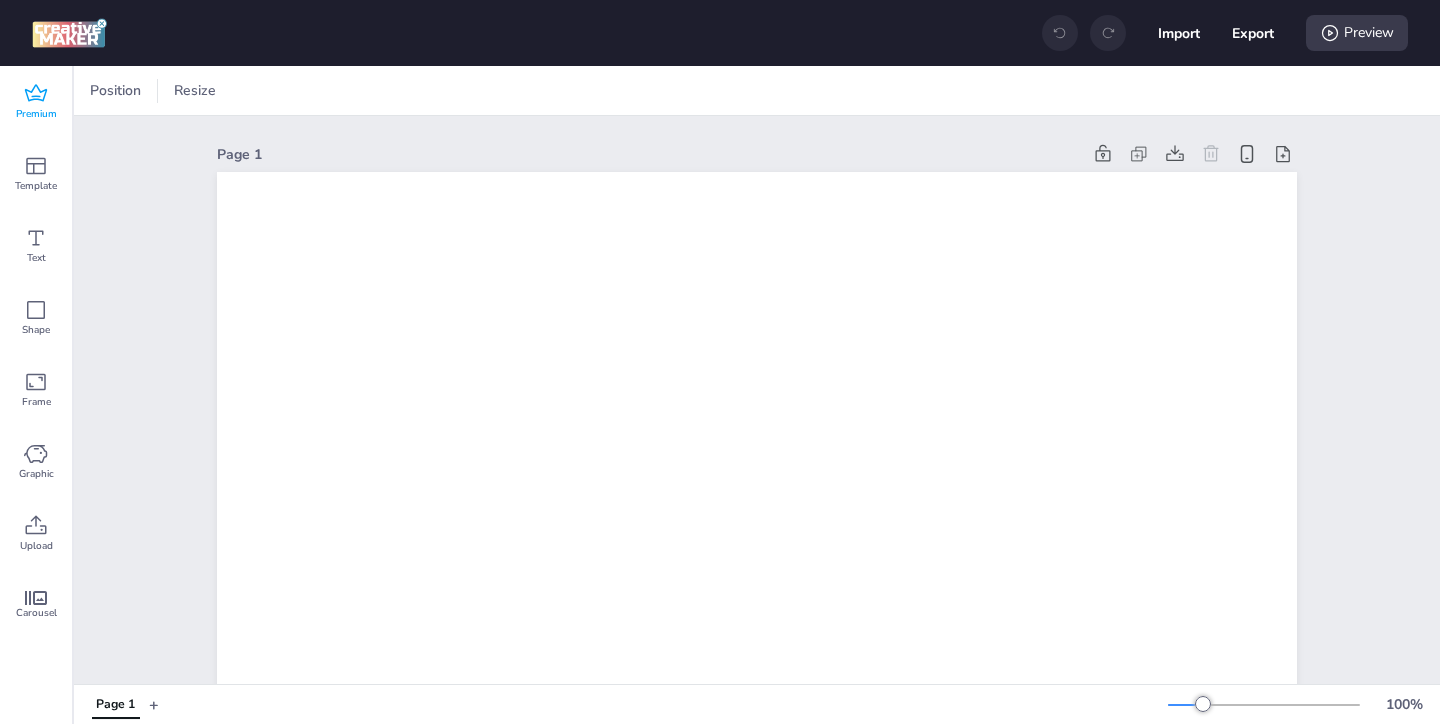 click 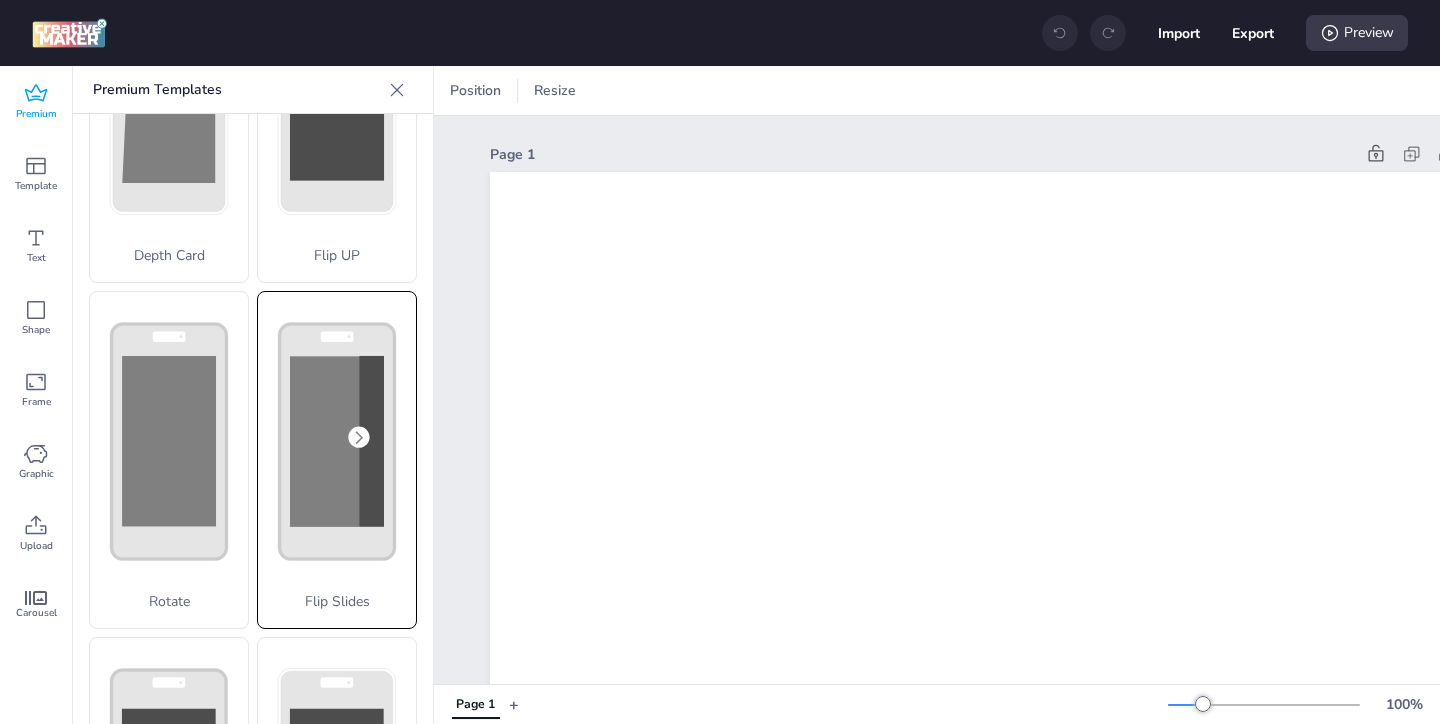 scroll, scrollTop: 311, scrollLeft: 0, axis: vertical 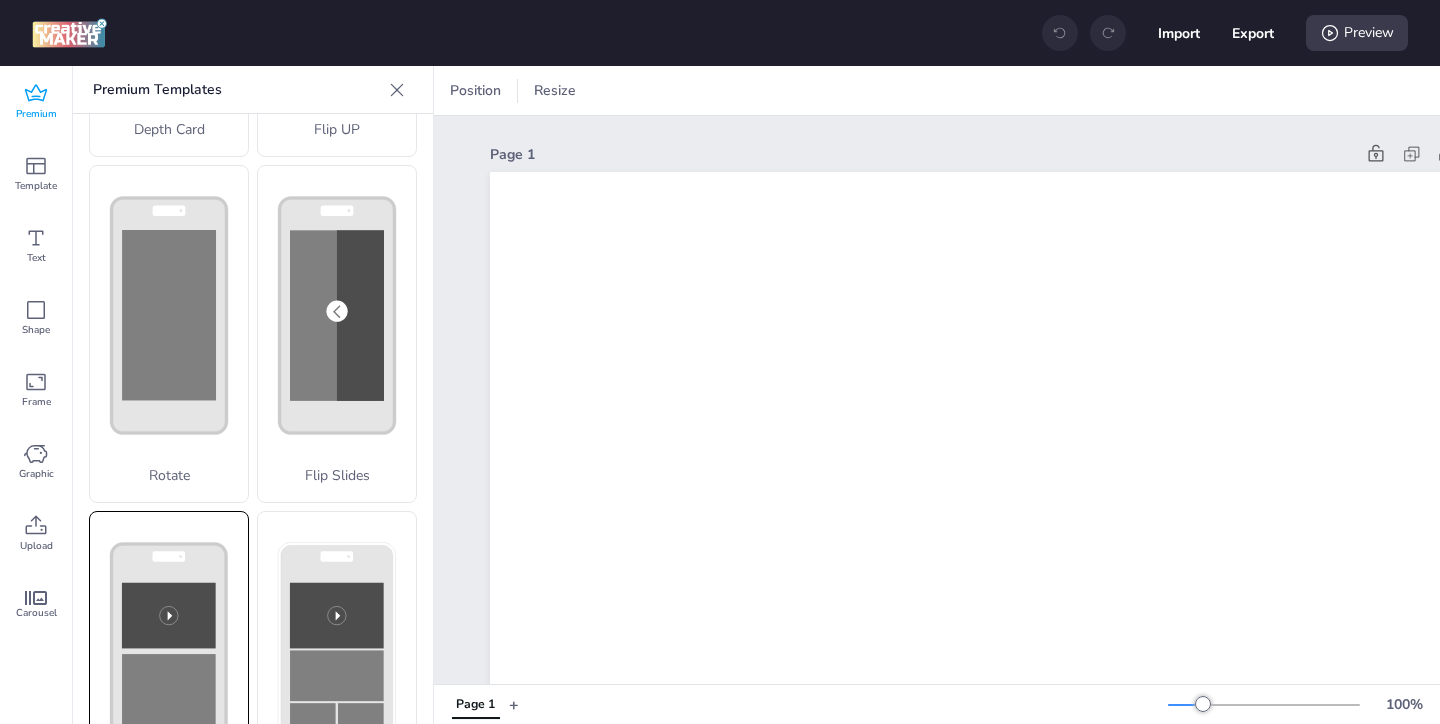 click 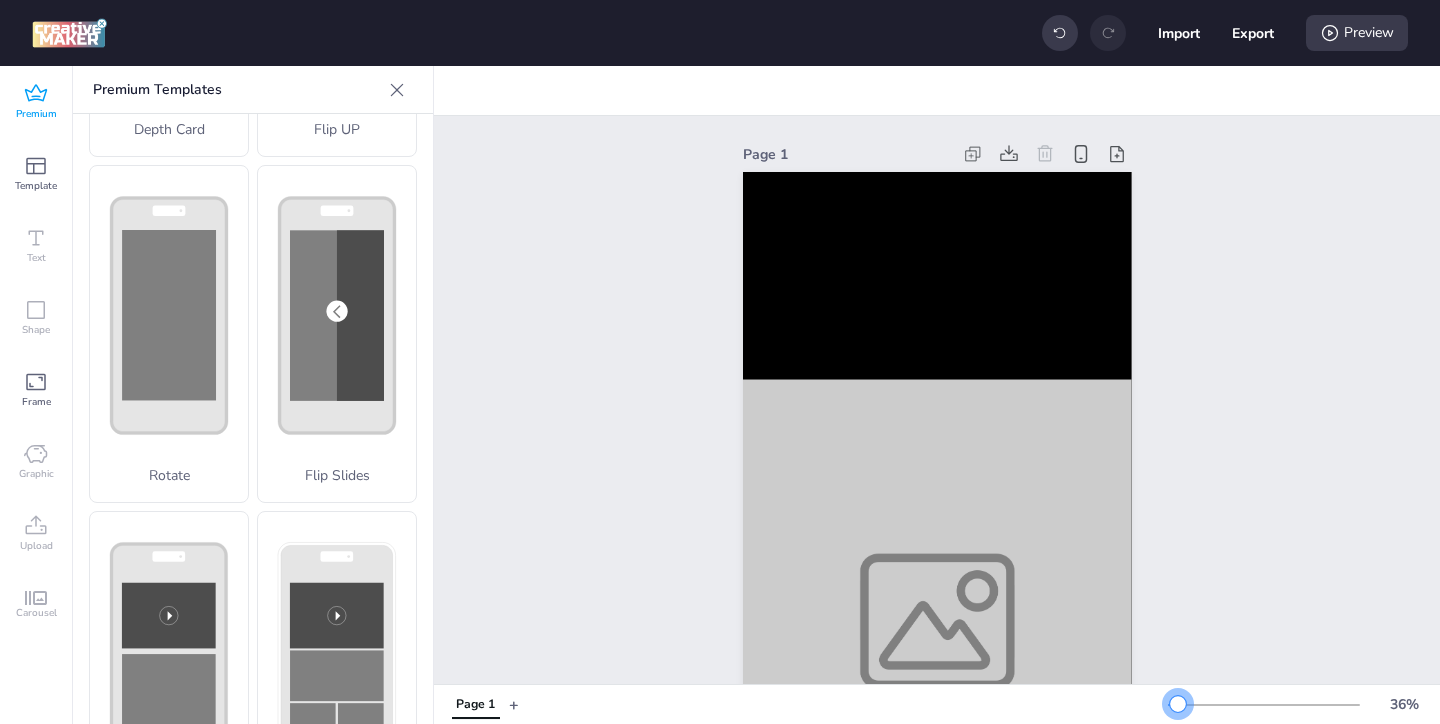 drag, startPoint x: 1198, startPoint y: 699, endPoint x: 1178, endPoint y: 700, distance: 20.024984 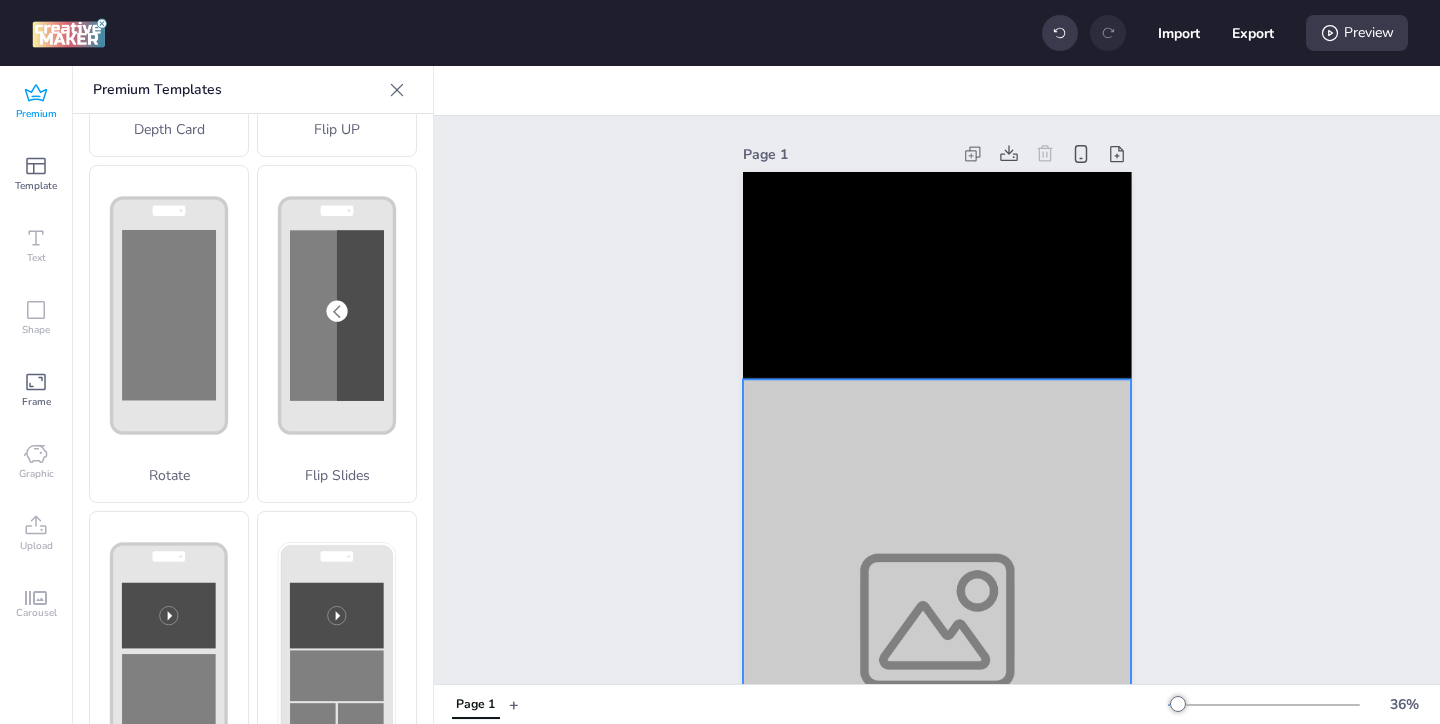click at bounding box center [937, 621] 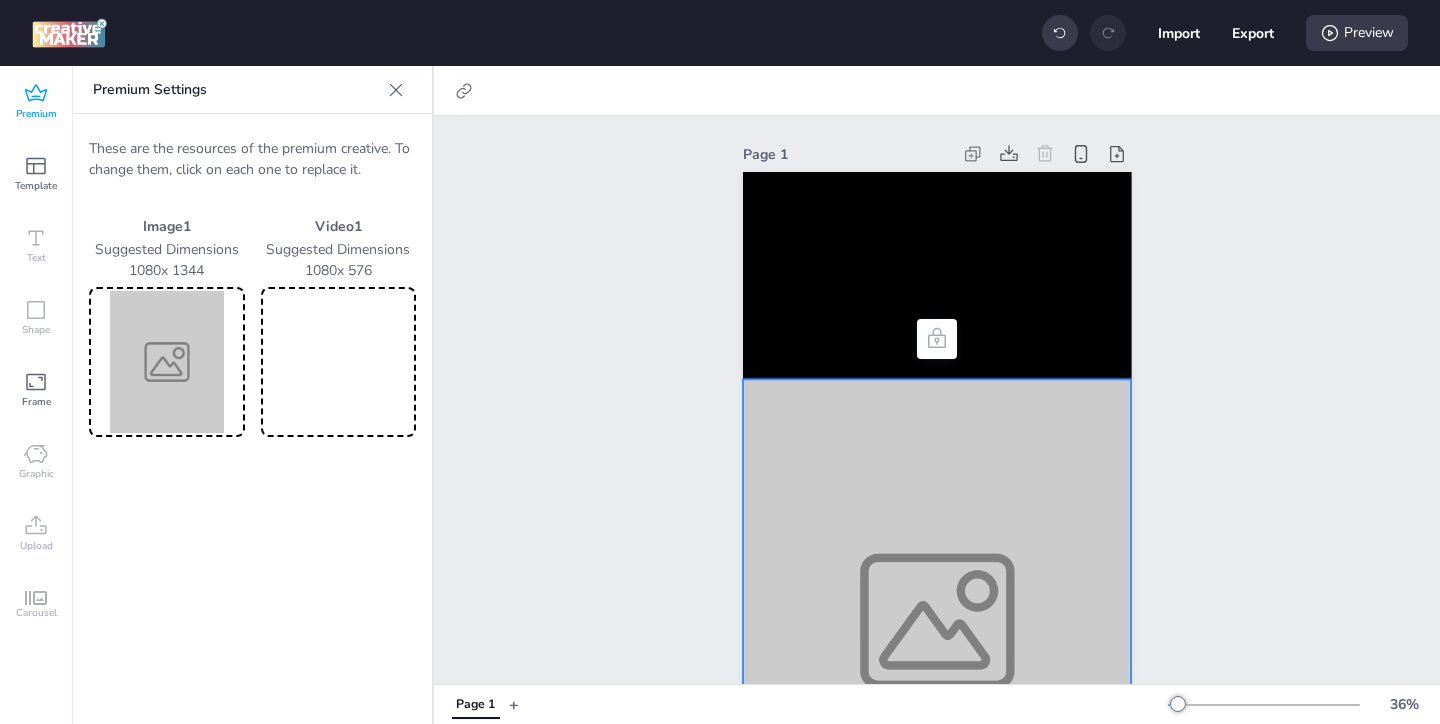 click at bounding box center [167, 362] 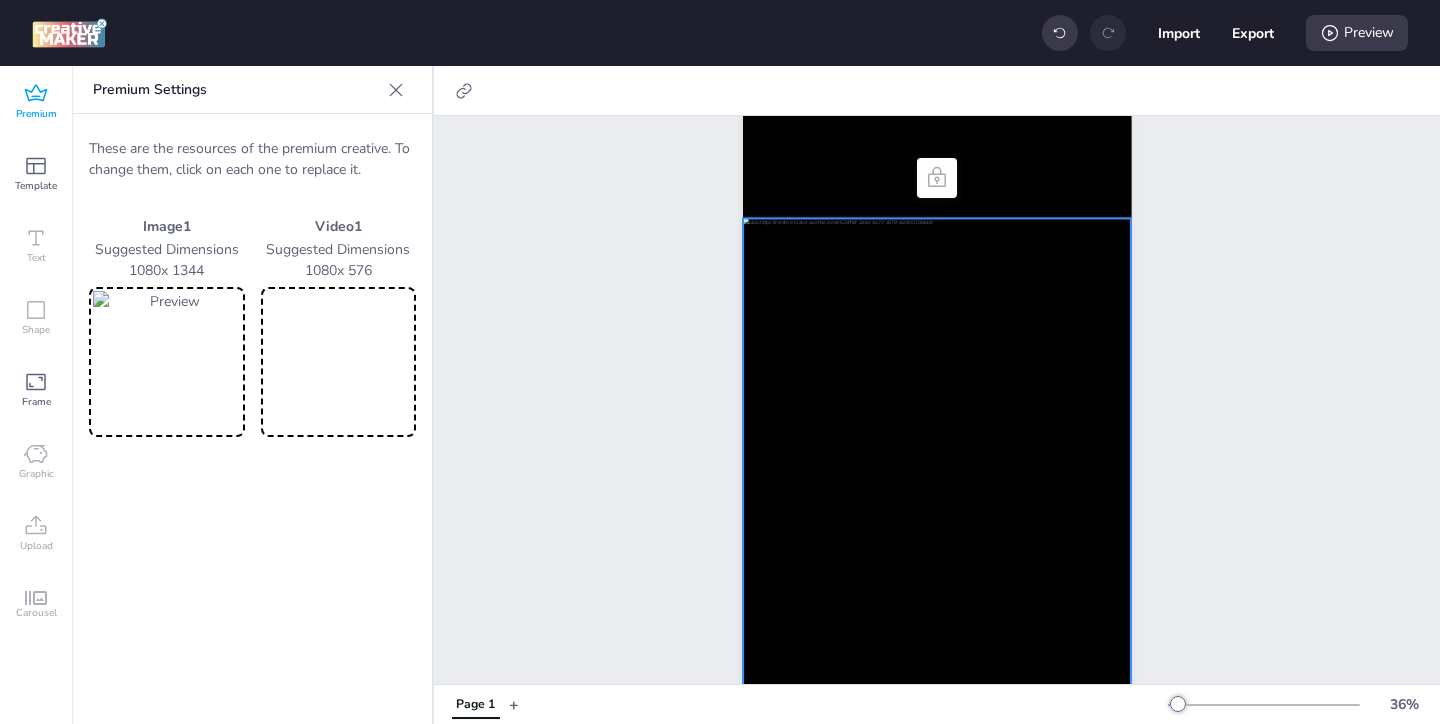 scroll, scrollTop: 203, scrollLeft: 0, axis: vertical 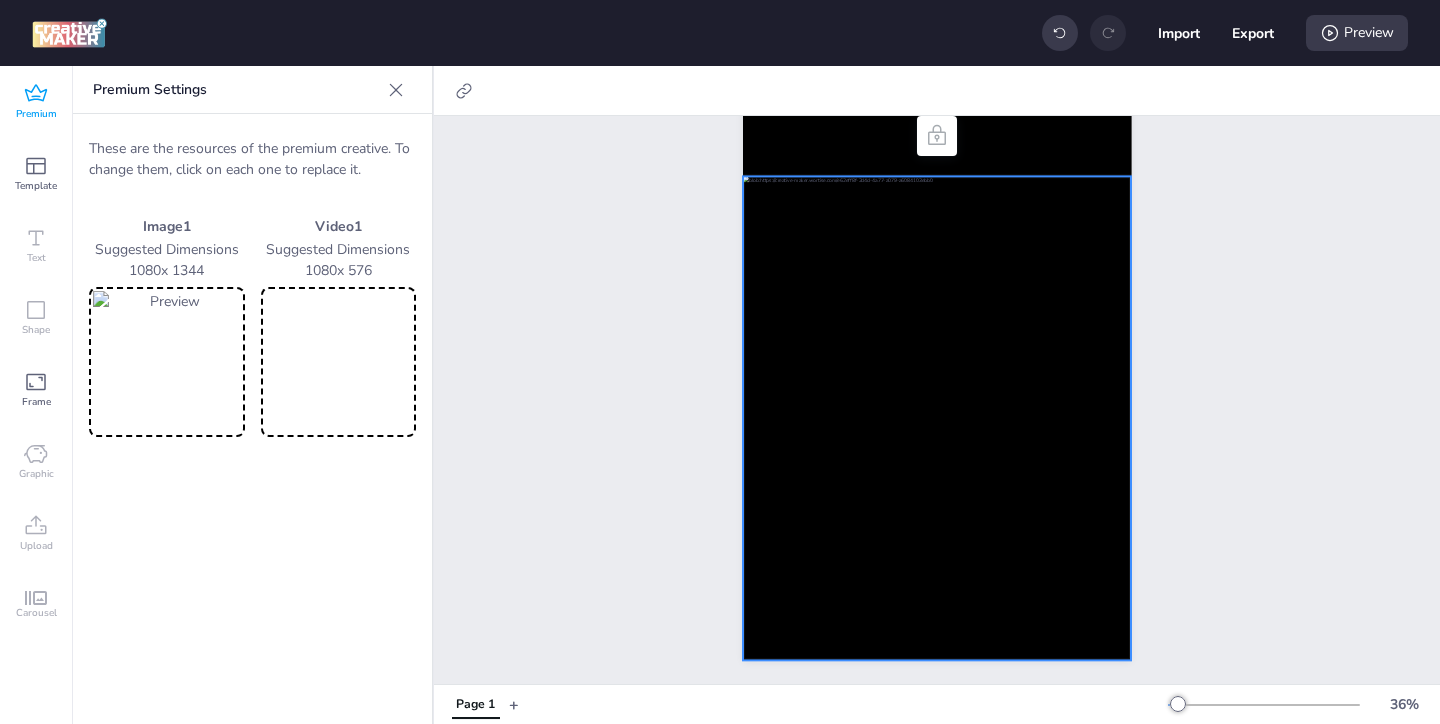 click at bounding box center (339, 362) 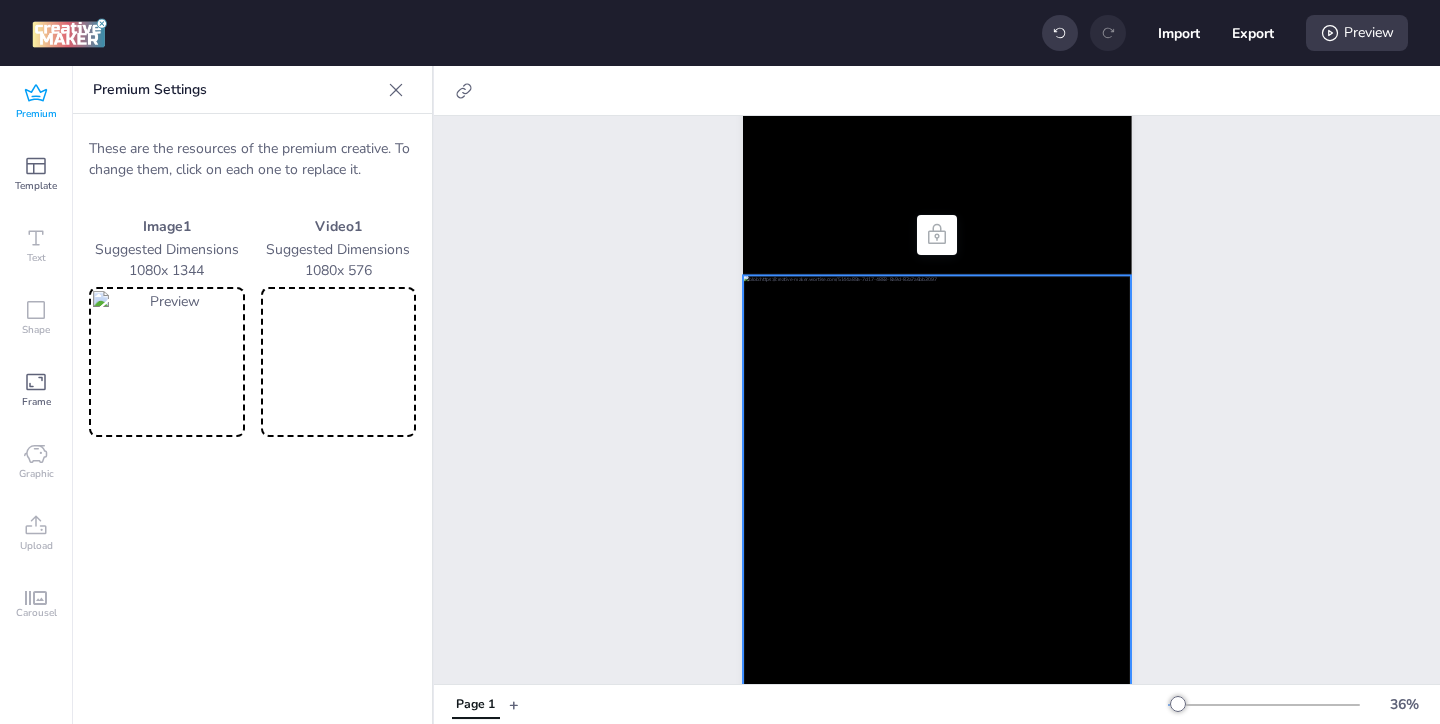 scroll, scrollTop: 0, scrollLeft: 0, axis: both 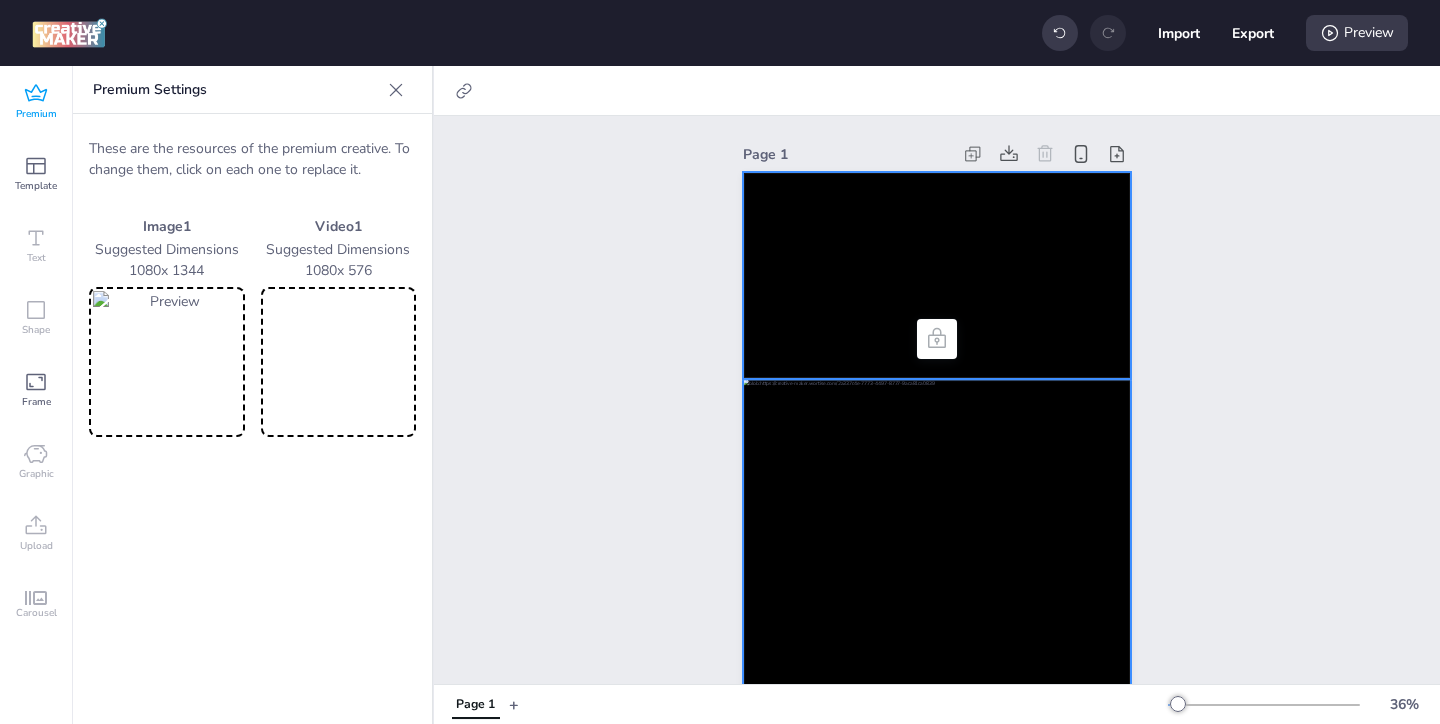 click at bounding box center (937, 275) 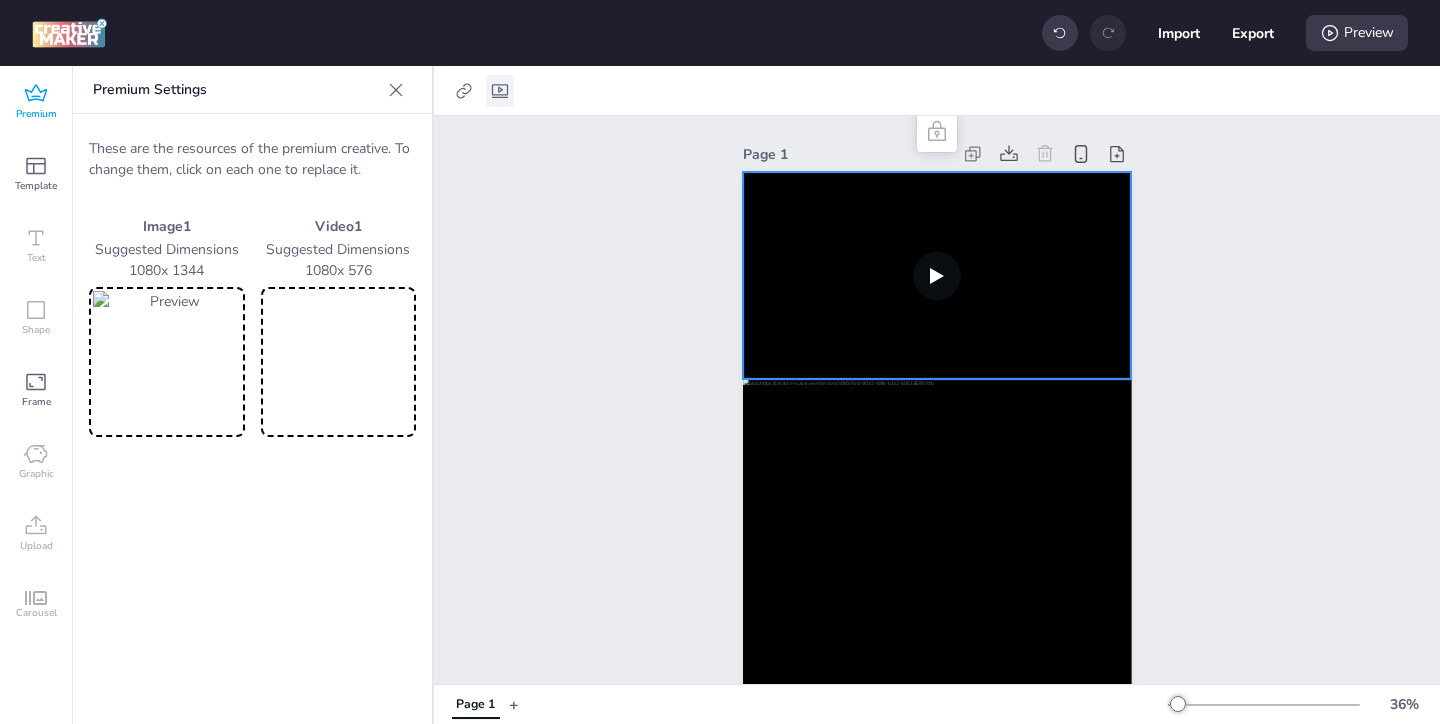click 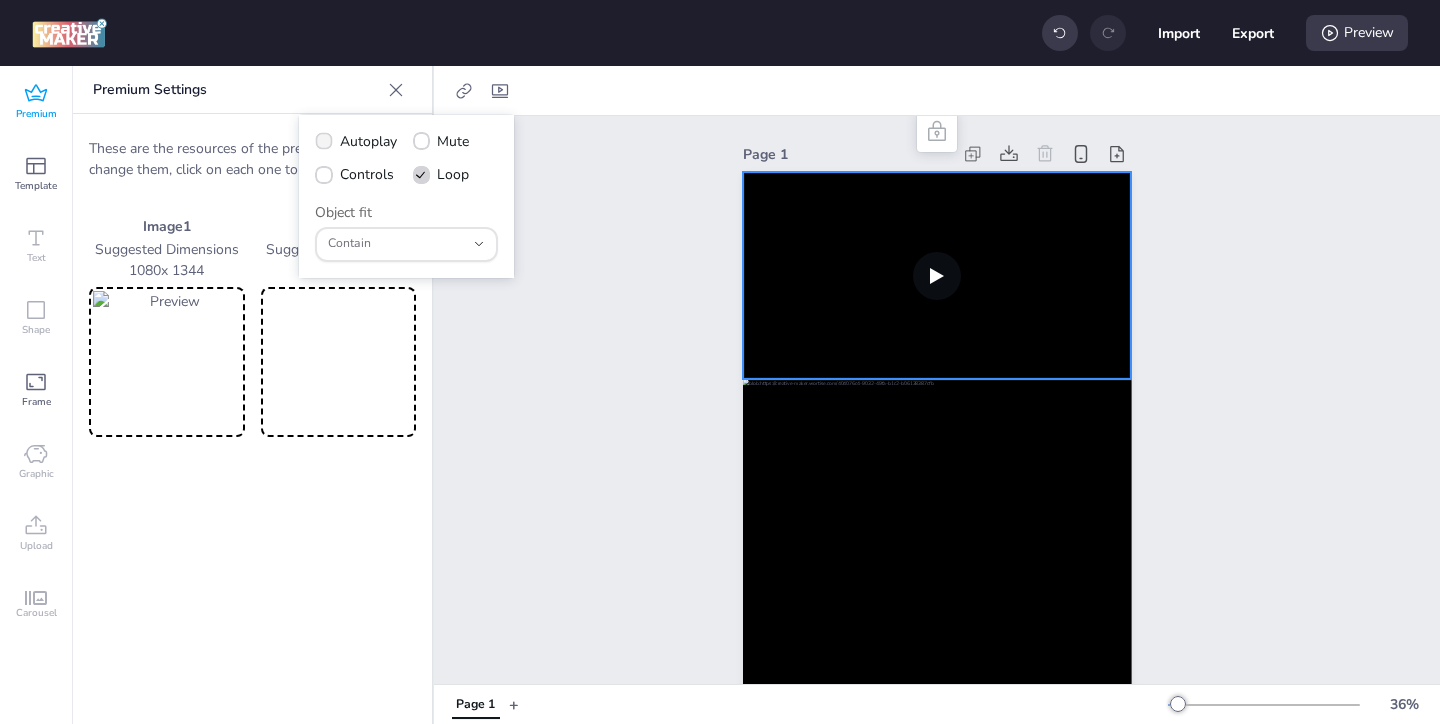 click on "Autoplay" at bounding box center [368, 141] 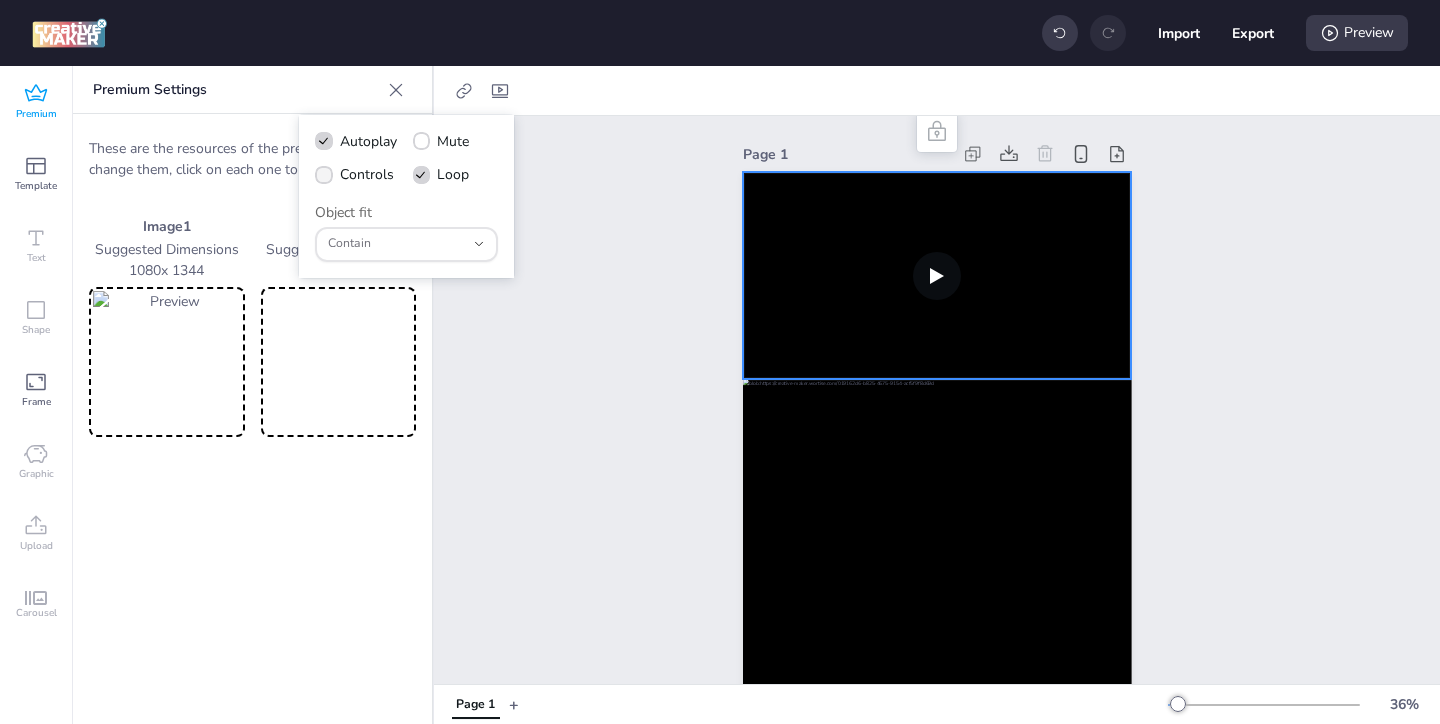 click on "Controls" at bounding box center [354, 174] 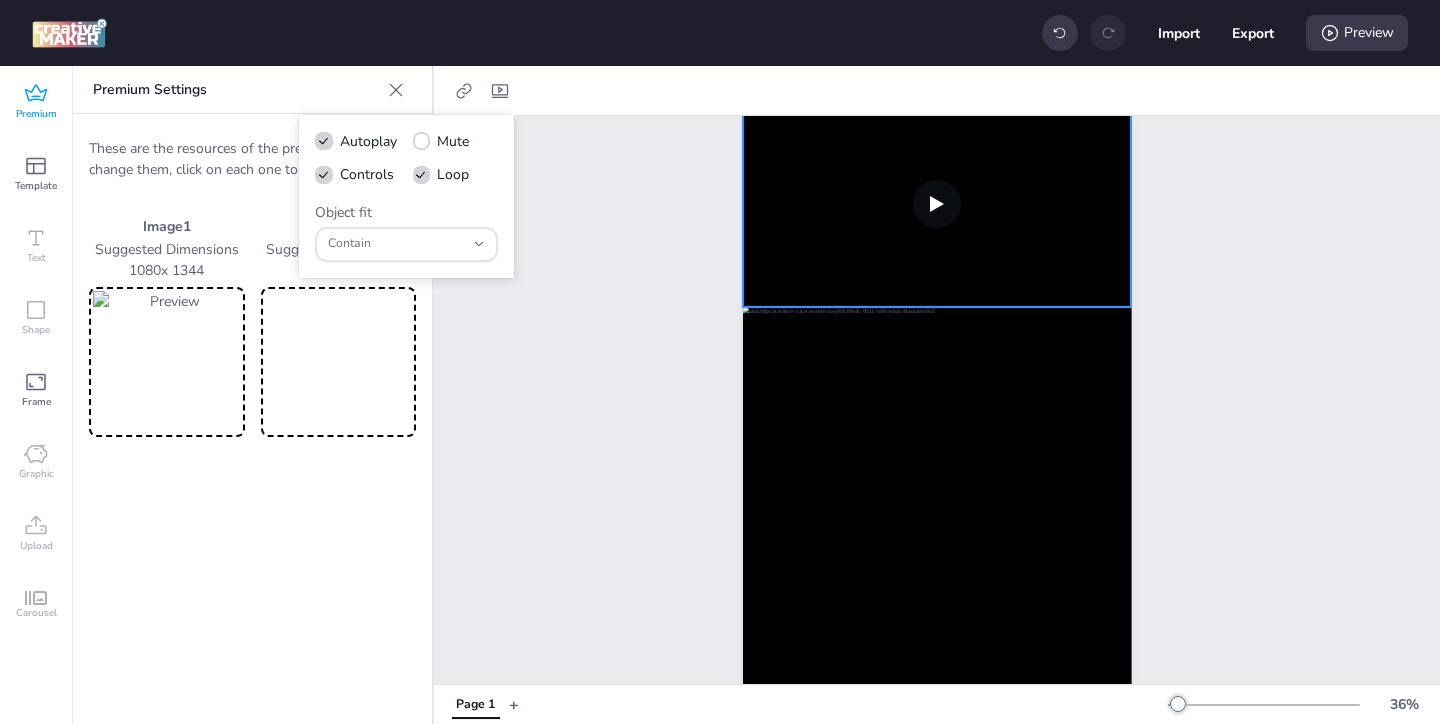 scroll, scrollTop: 0, scrollLeft: 0, axis: both 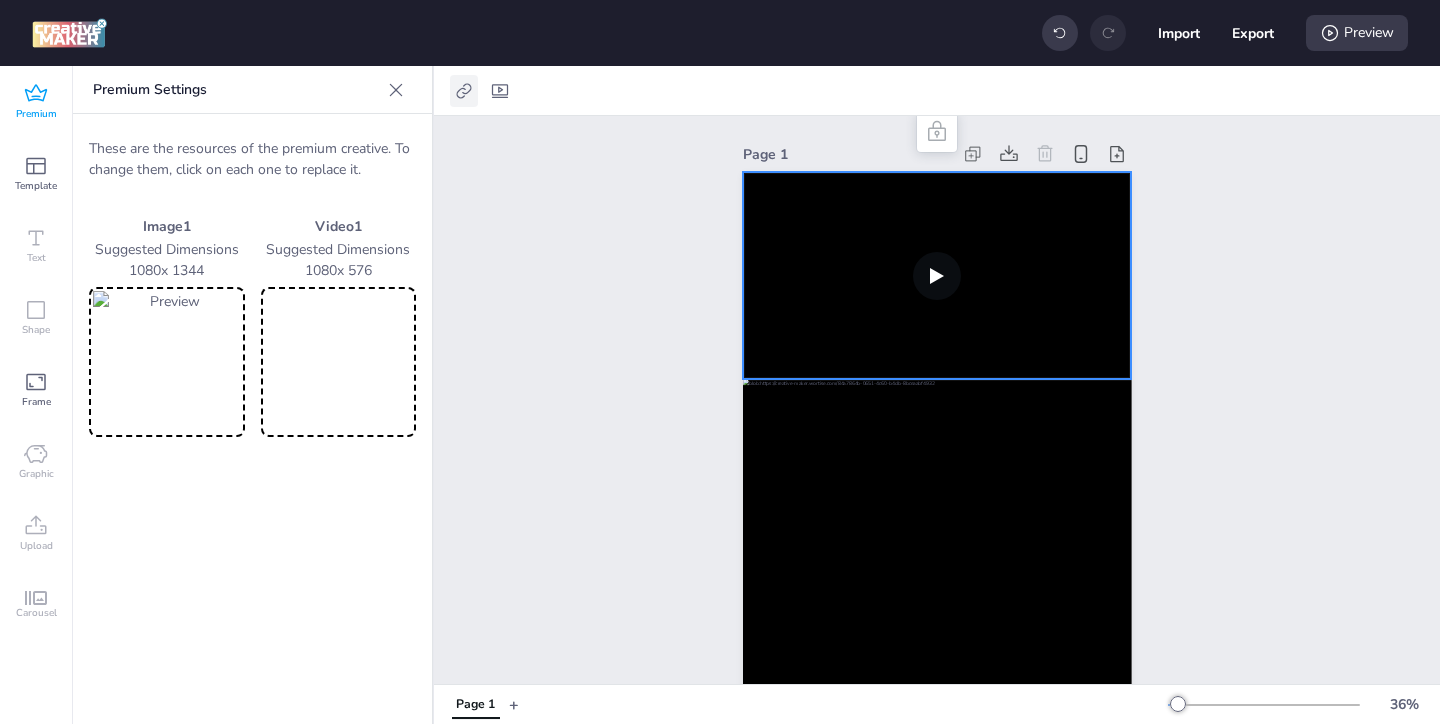 click at bounding box center (464, 91) 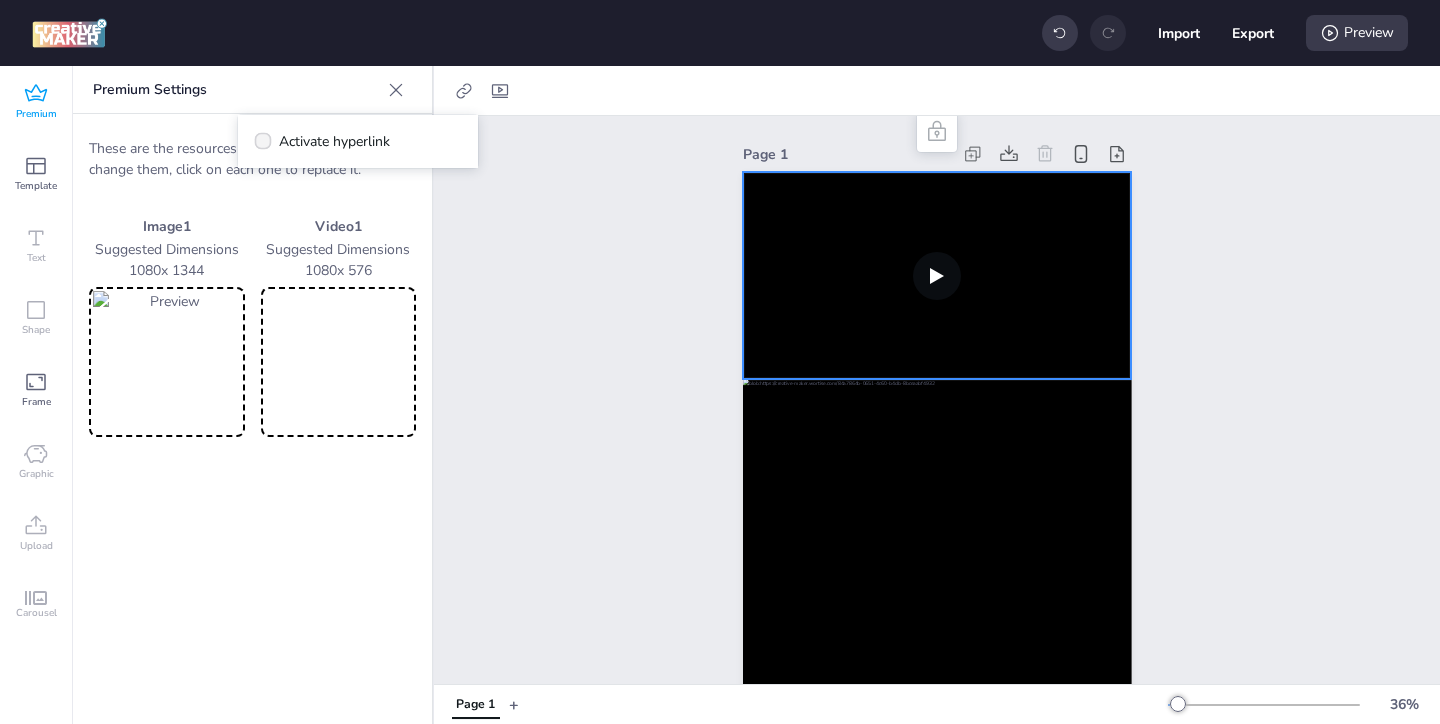 click on "Activate hyperlink" at bounding box center [334, 141] 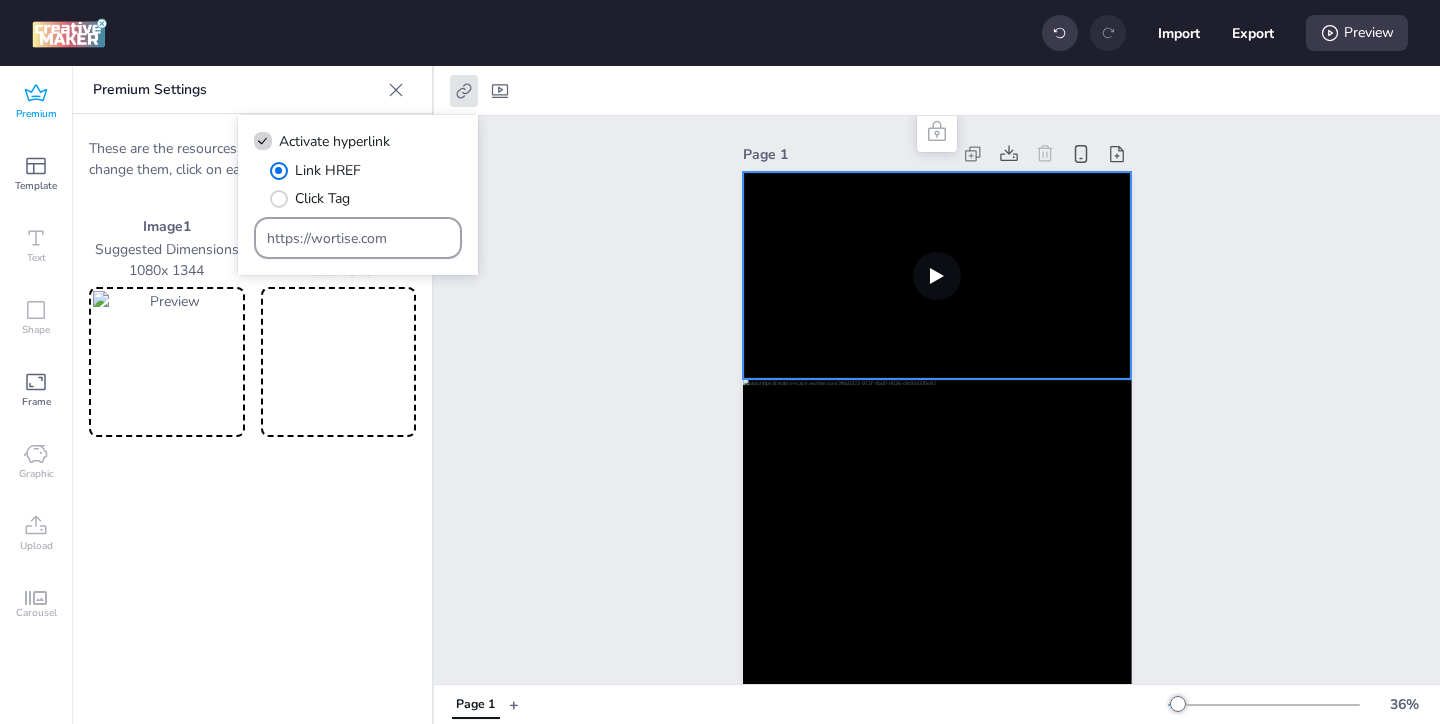 drag, startPoint x: 388, startPoint y: 231, endPoint x: 329, endPoint y: 192, distance: 70.724815 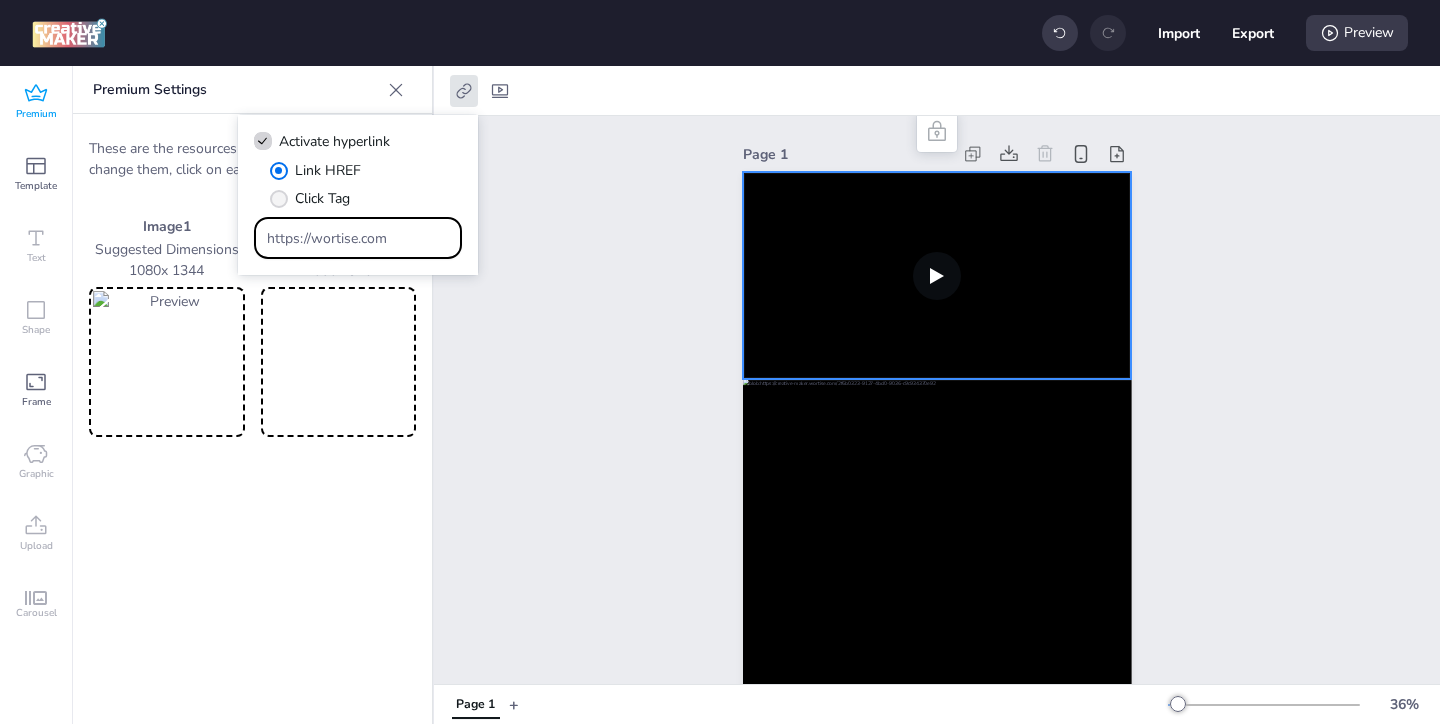 paste on "uip.com.co/veacine/peliculas/[FILENAME]/?utm_source=[UTM_SOURCE]&utm_medium=[UTM_MEDIUM]&utm_campaign=[UTM_CAMPAIGN]&utm_content=[UTM_CONTENT]" 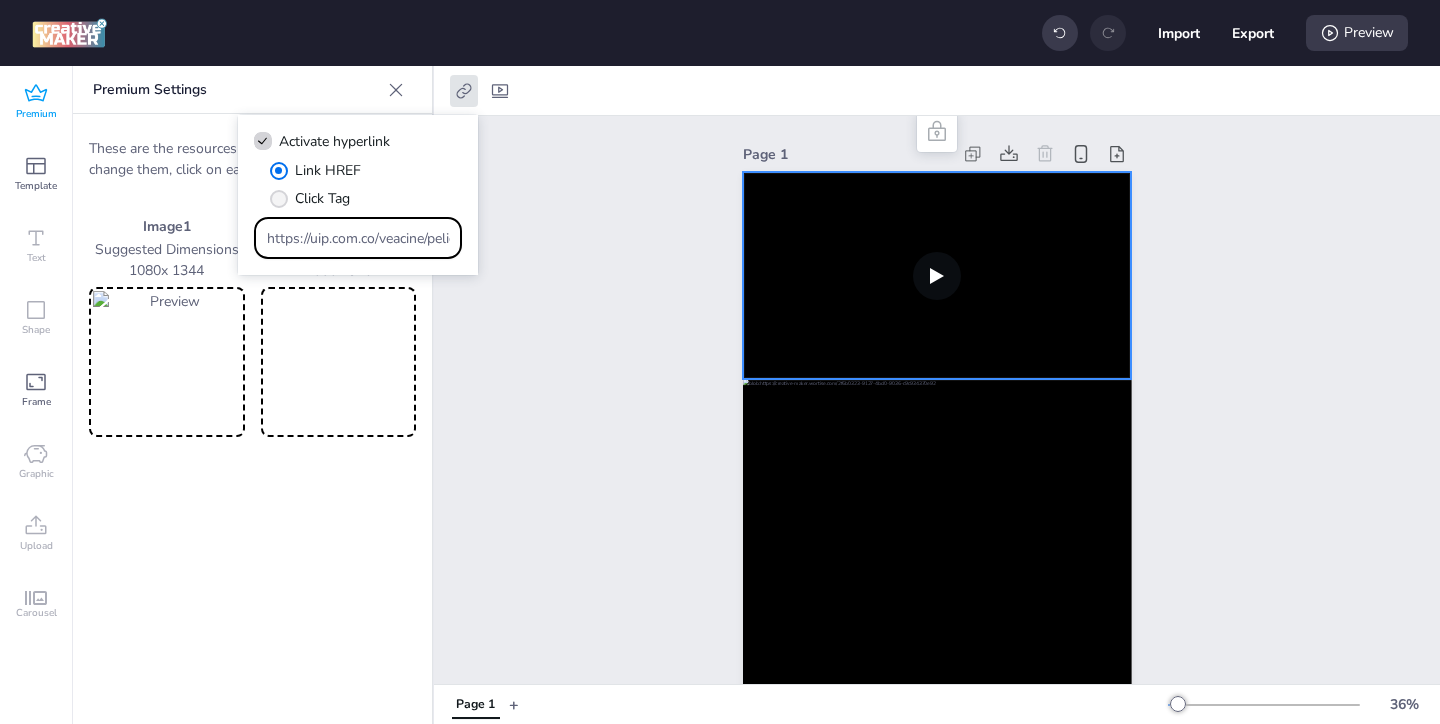 scroll, scrollTop: 0, scrollLeft: 762, axis: horizontal 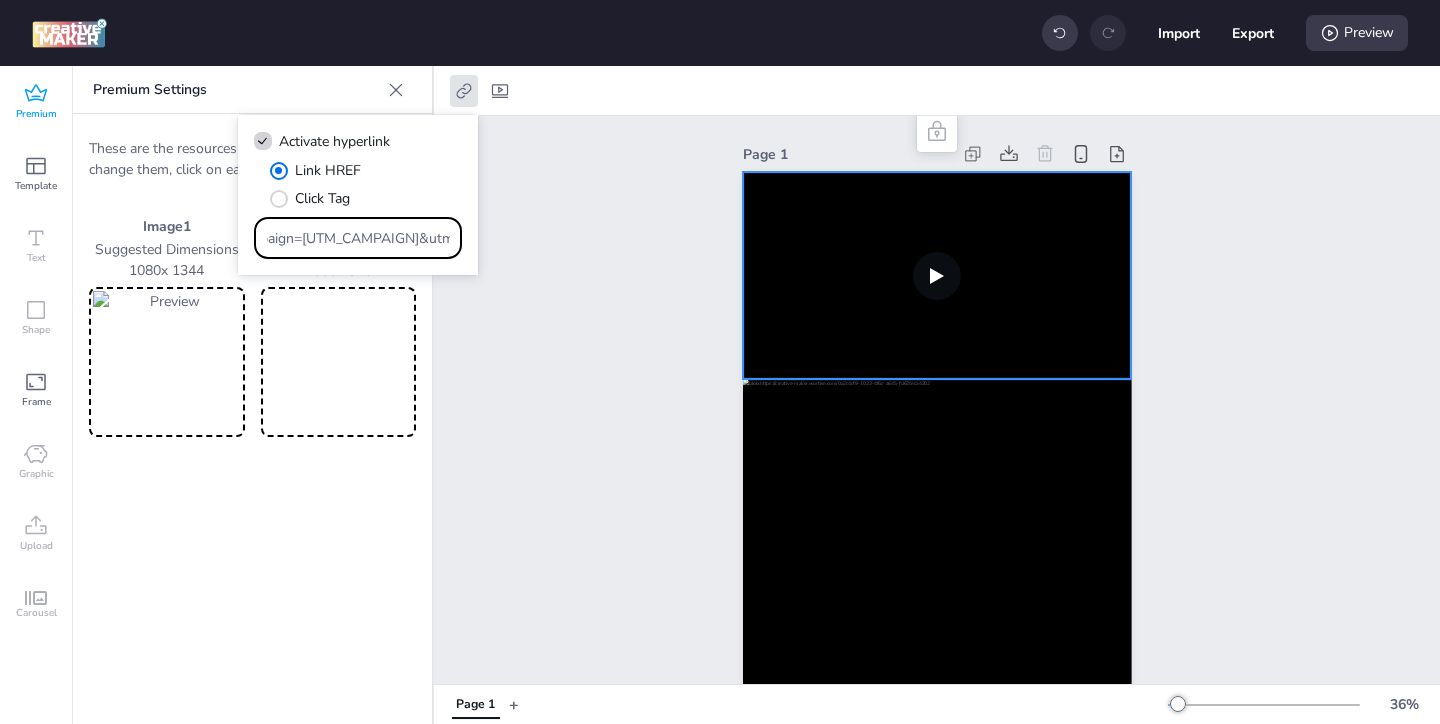 click on "Page 1" at bounding box center [937, 501] 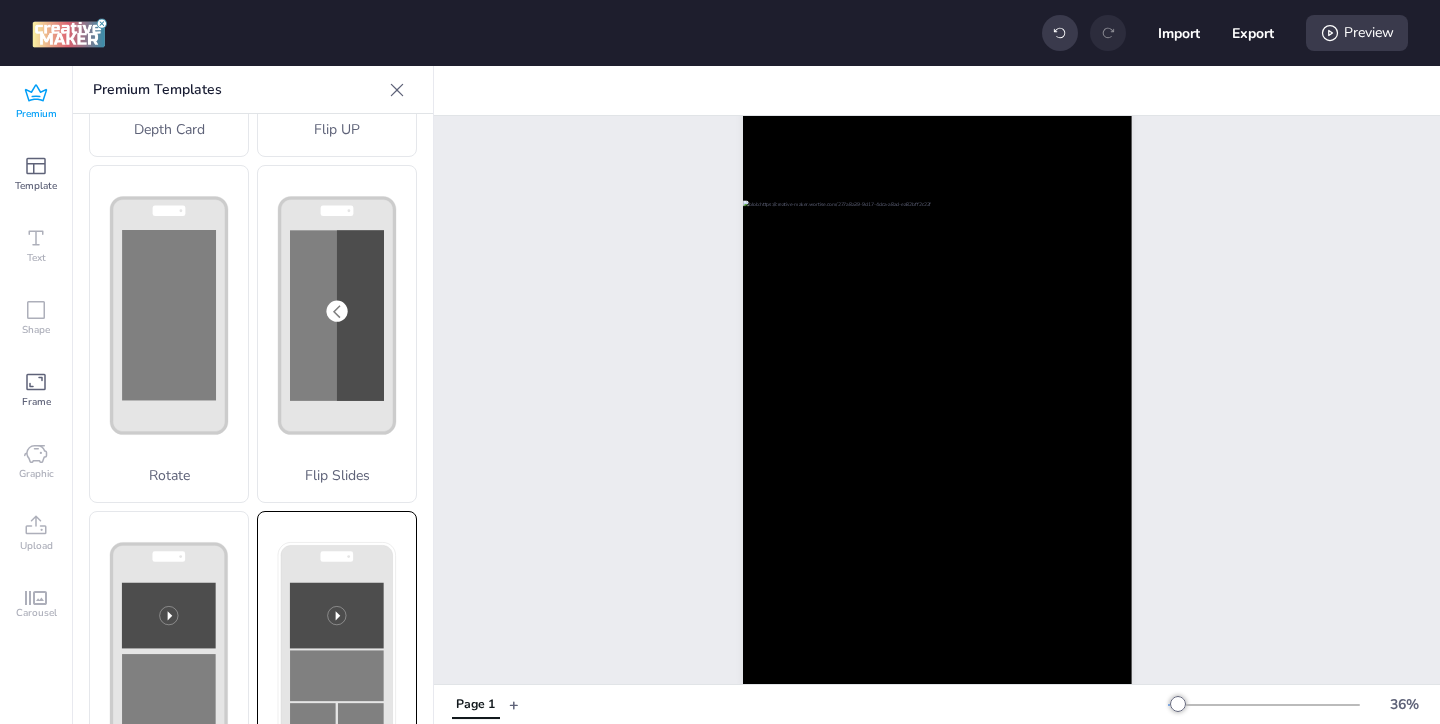 scroll, scrollTop: 203, scrollLeft: 0, axis: vertical 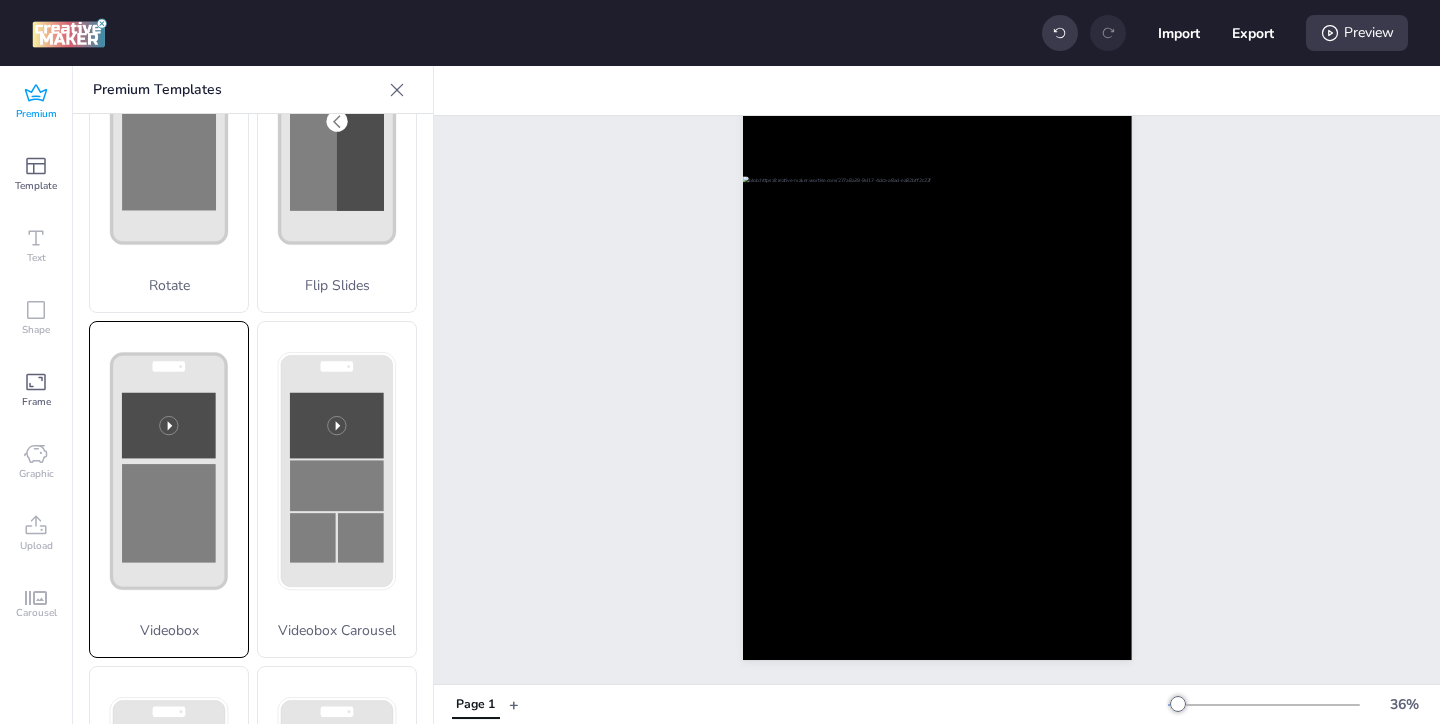 click 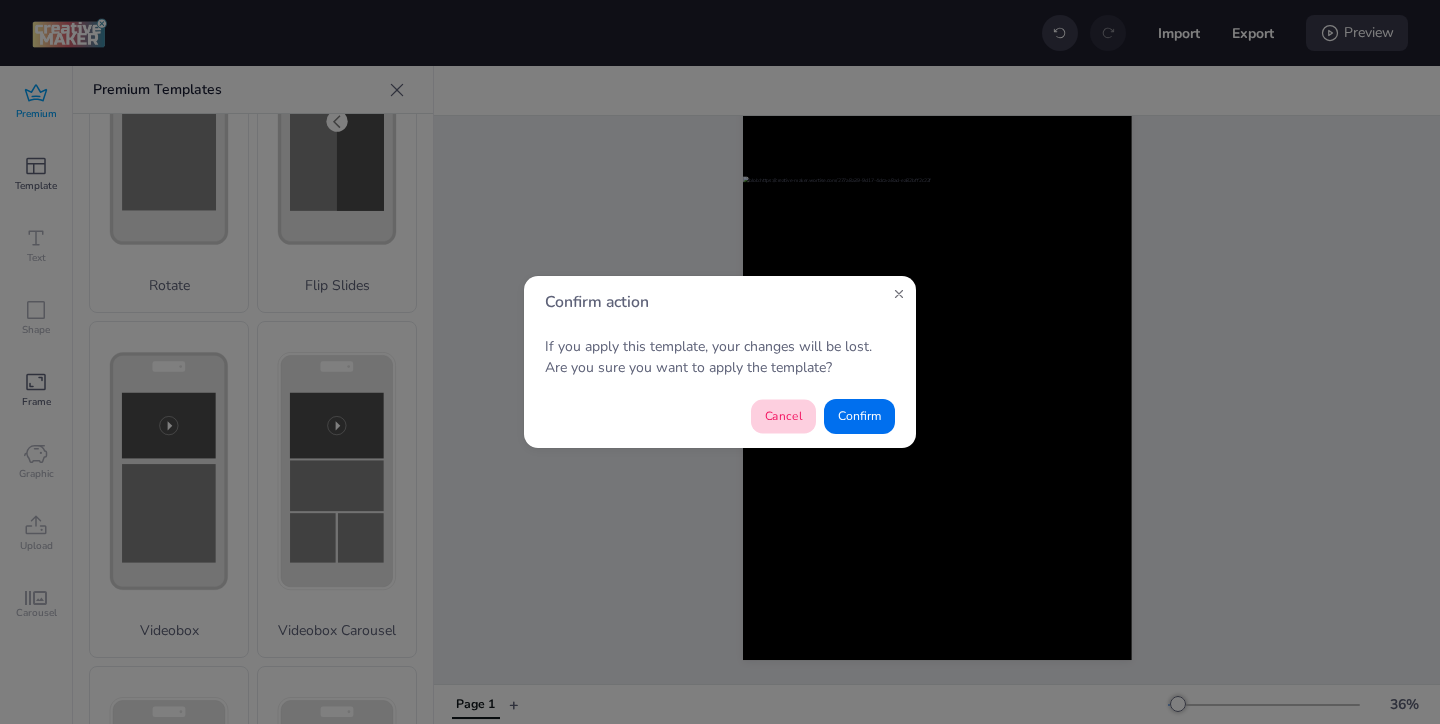 click on "Cancel" at bounding box center [783, 416] 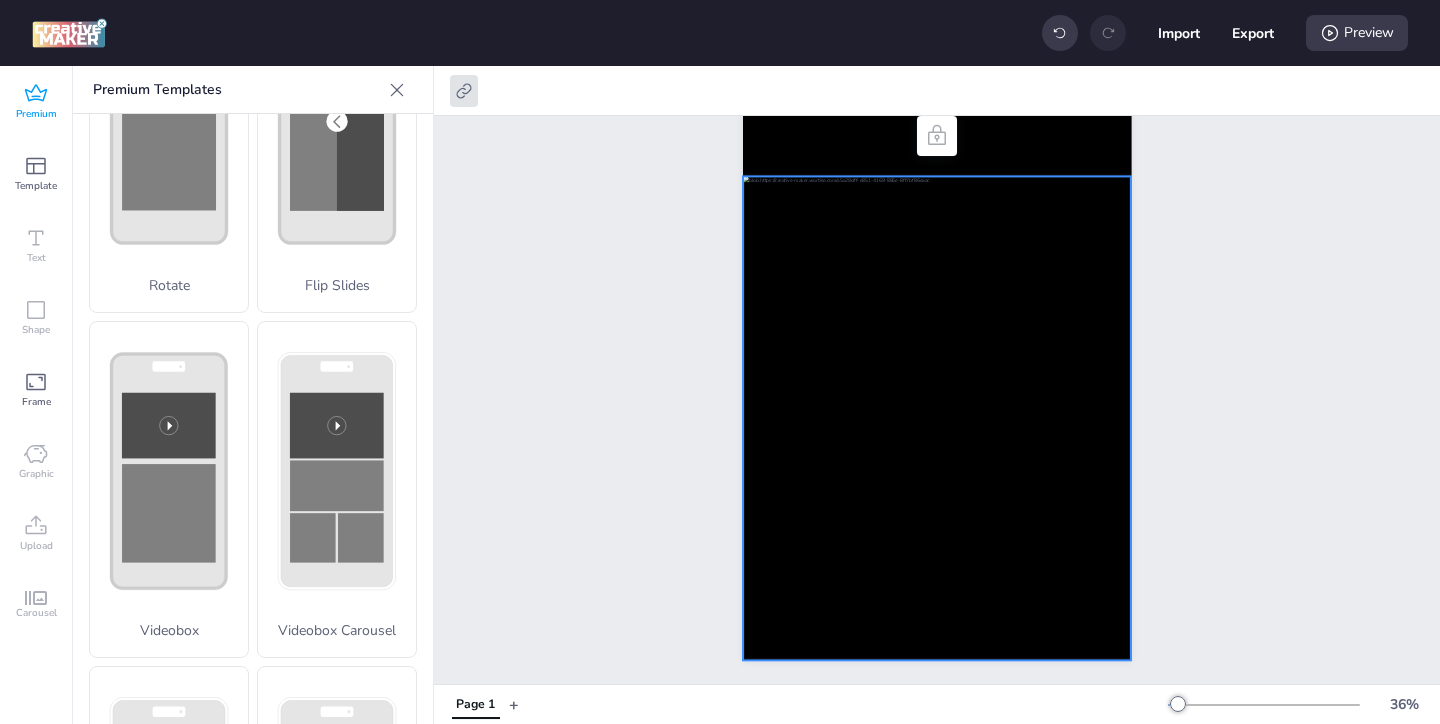click at bounding box center (937, 418) 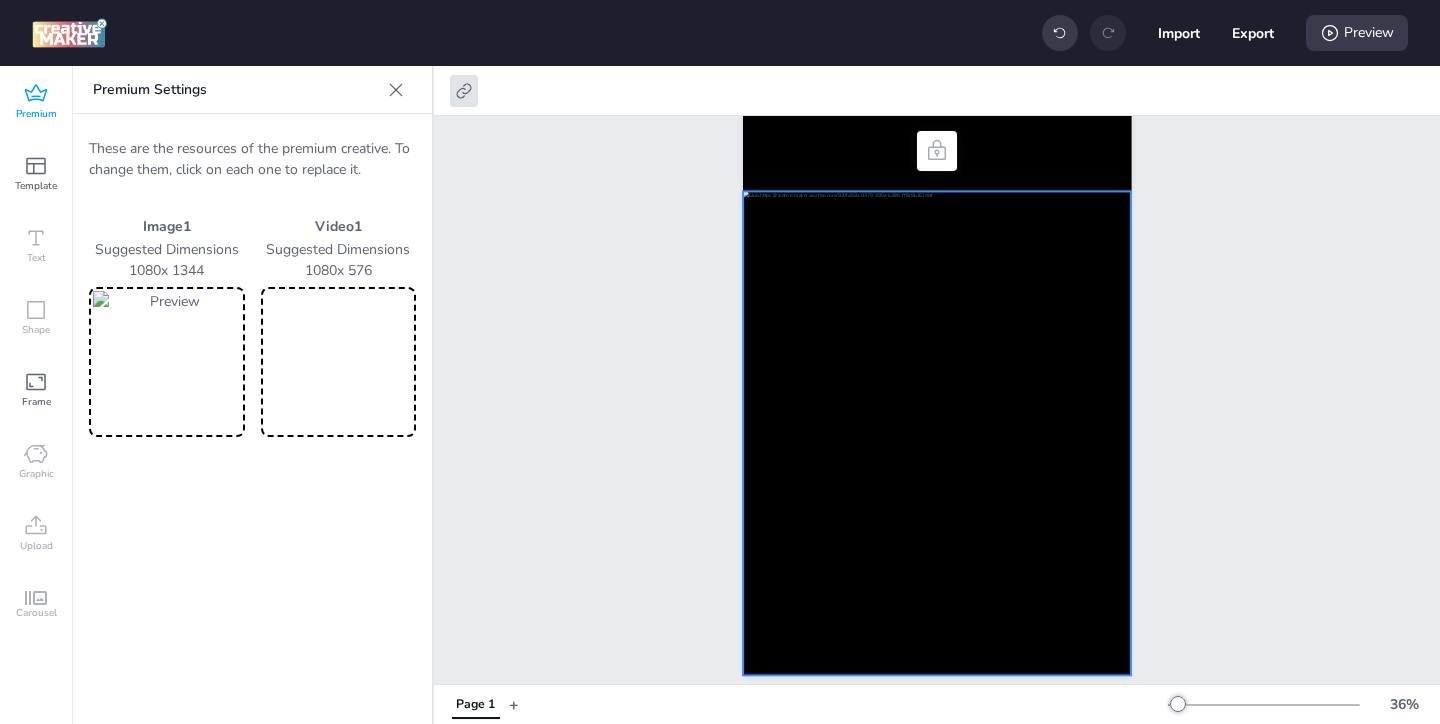 scroll, scrollTop: 194, scrollLeft: 0, axis: vertical 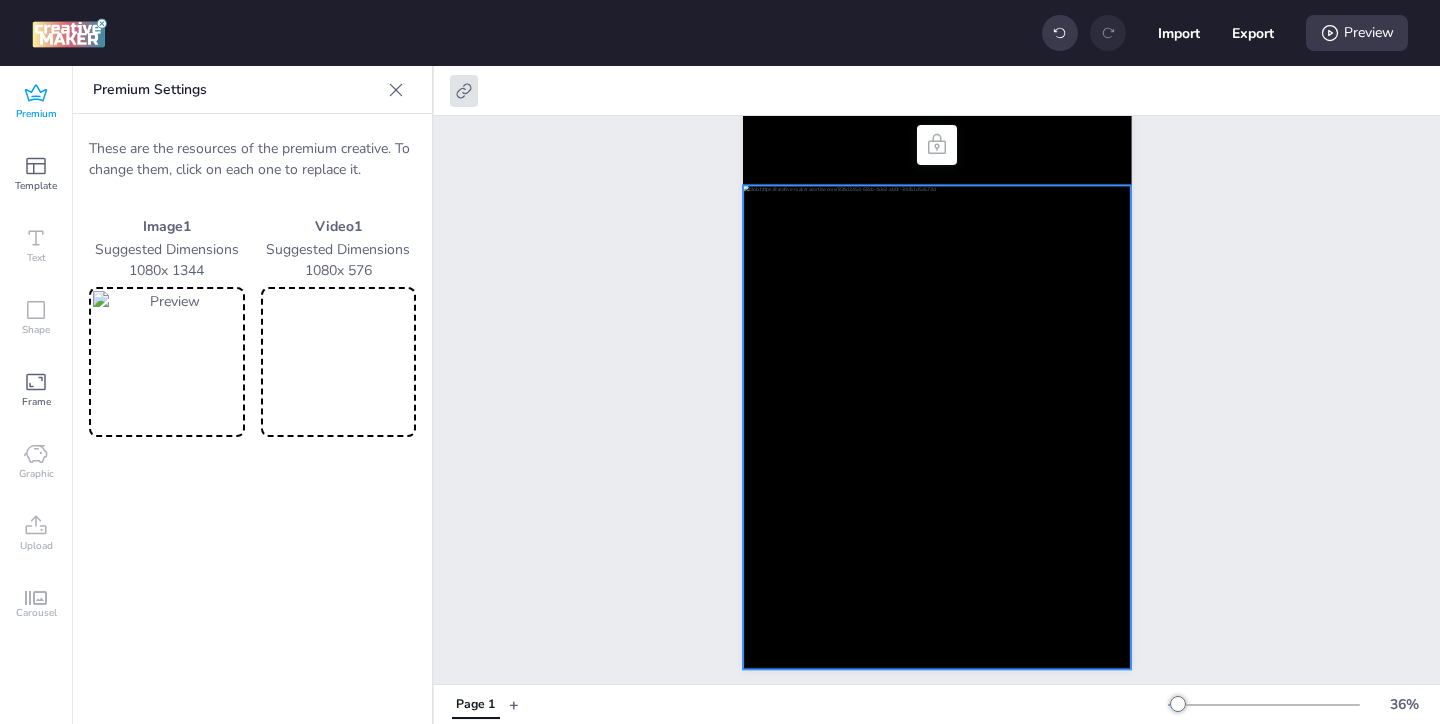 click at bounding box center (167, 362) 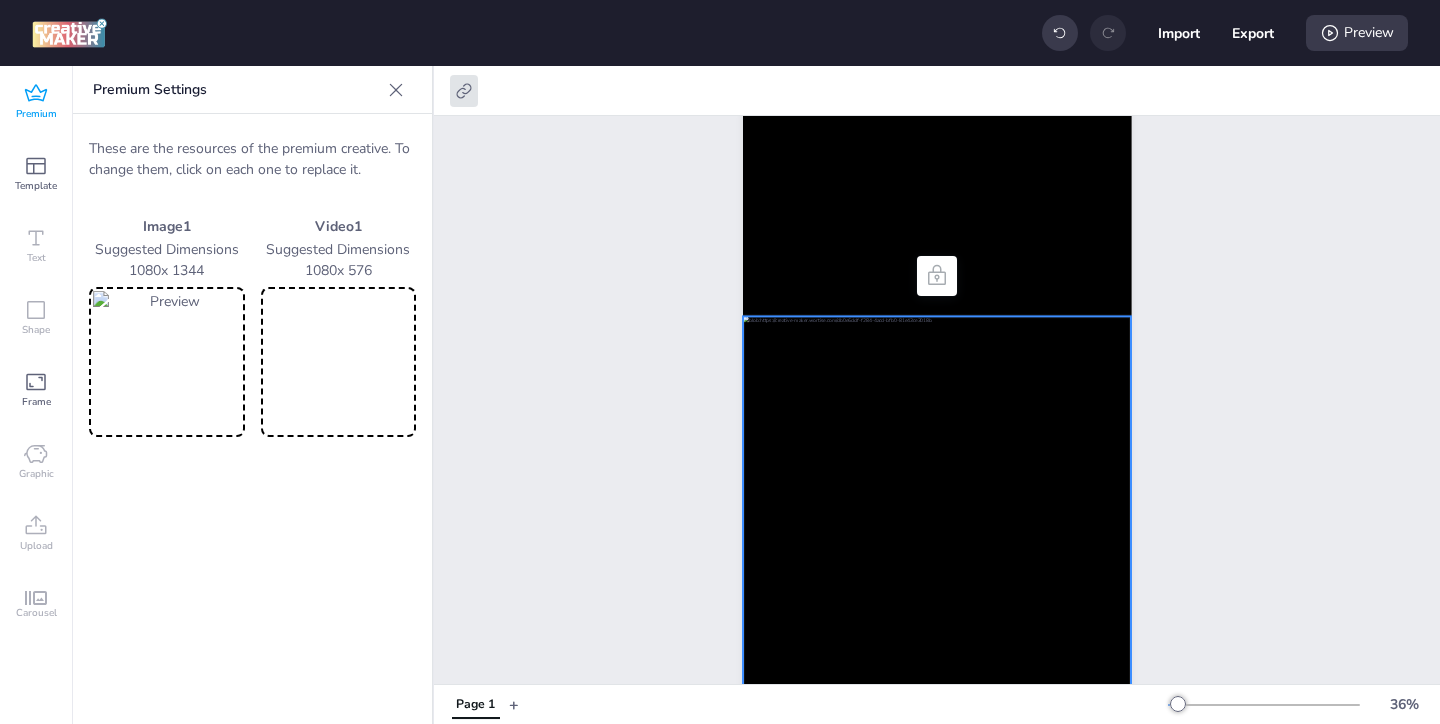 scroll, scrollTop: 0, scrollLeft: 0, axis: both 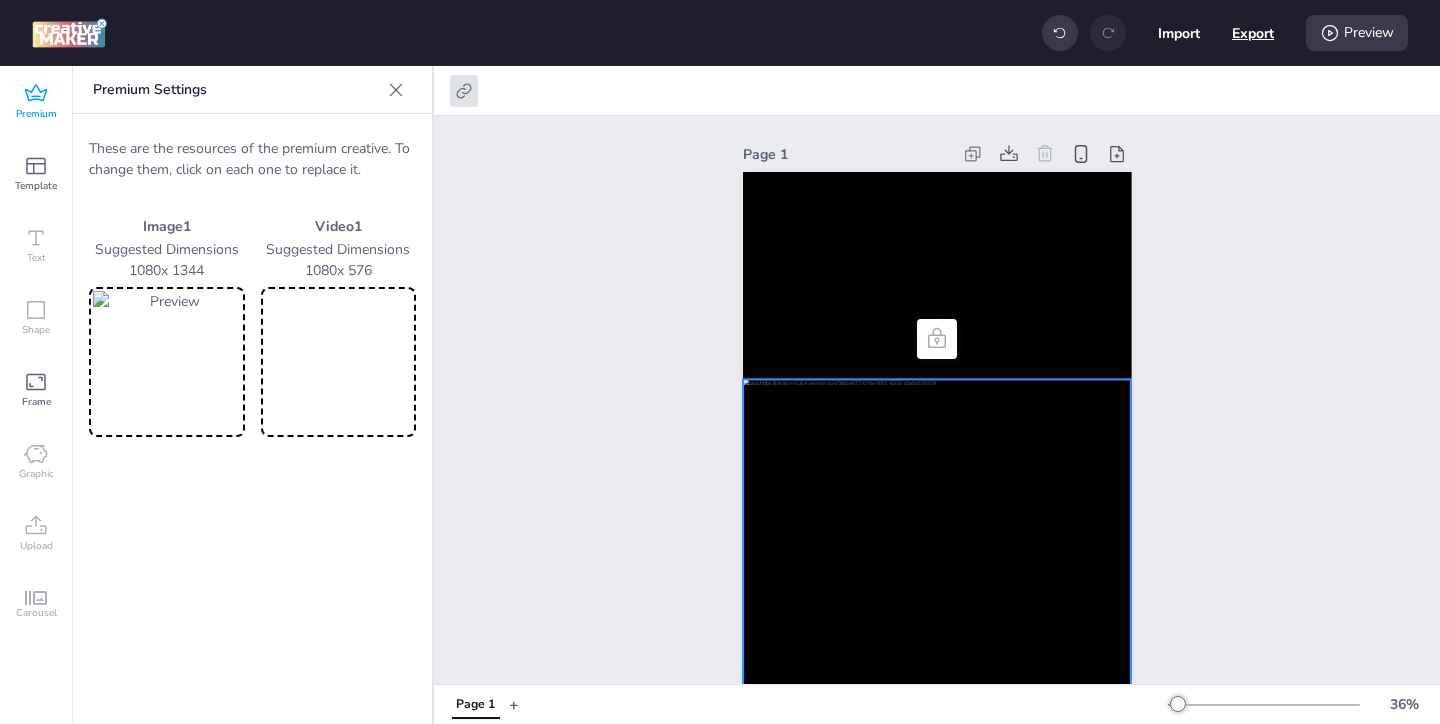click on "Export" at bounding box center [1253, 33] 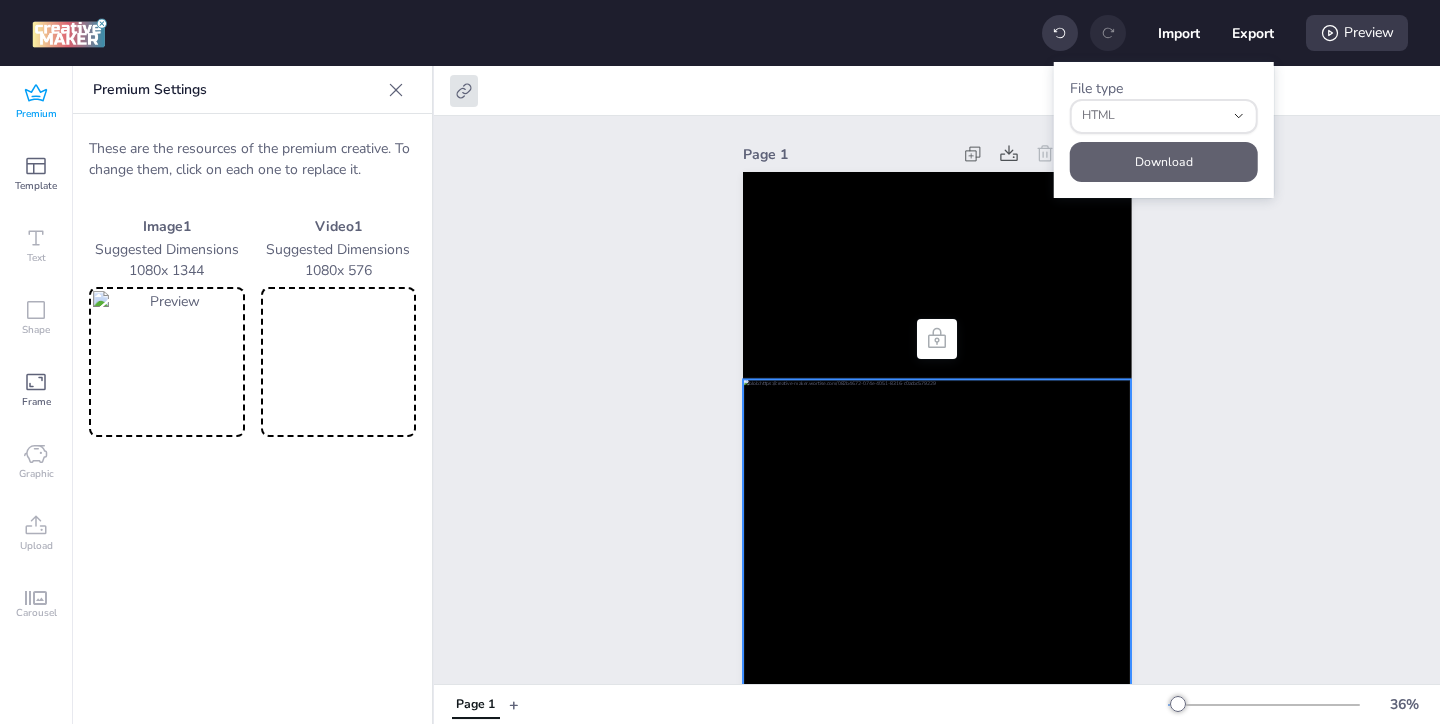 click on "Download" at bounding box center (1164, 162) 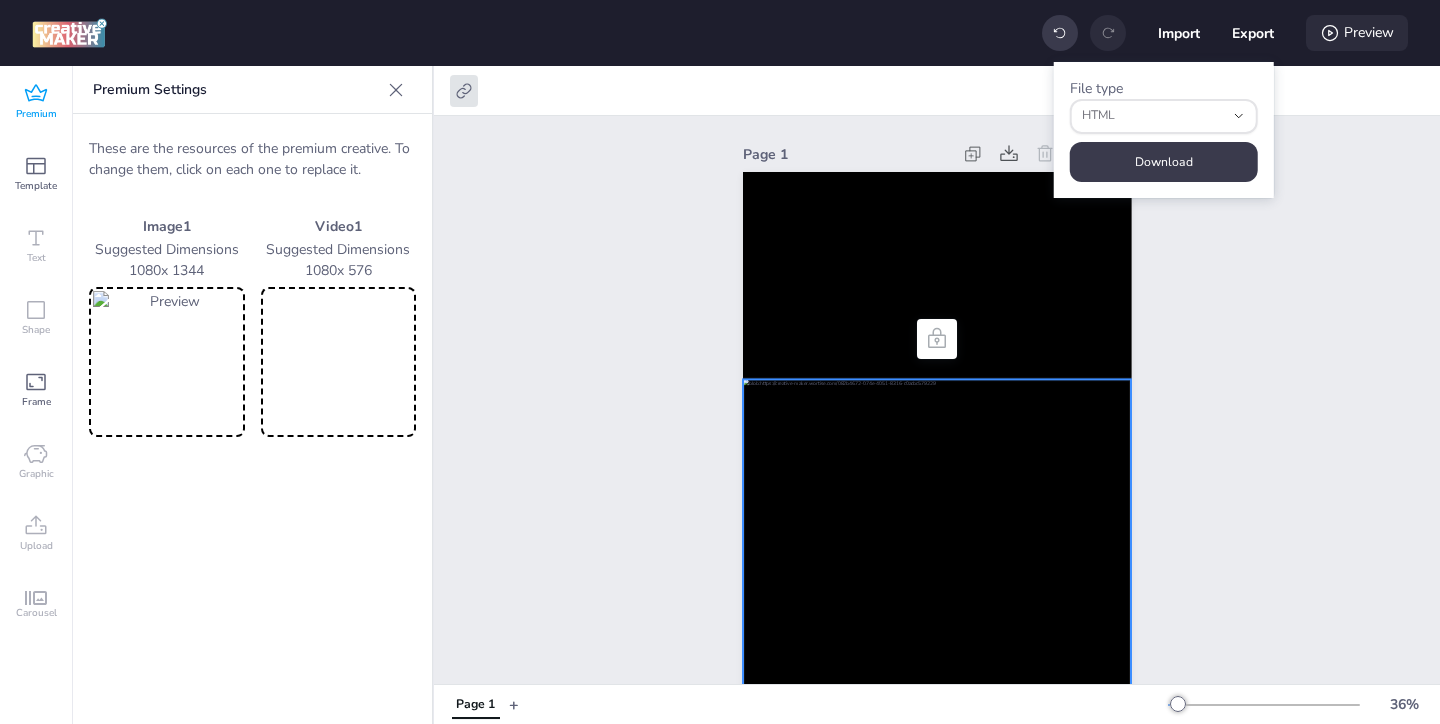 click on "Preview" at bounding box center [1357, 33] 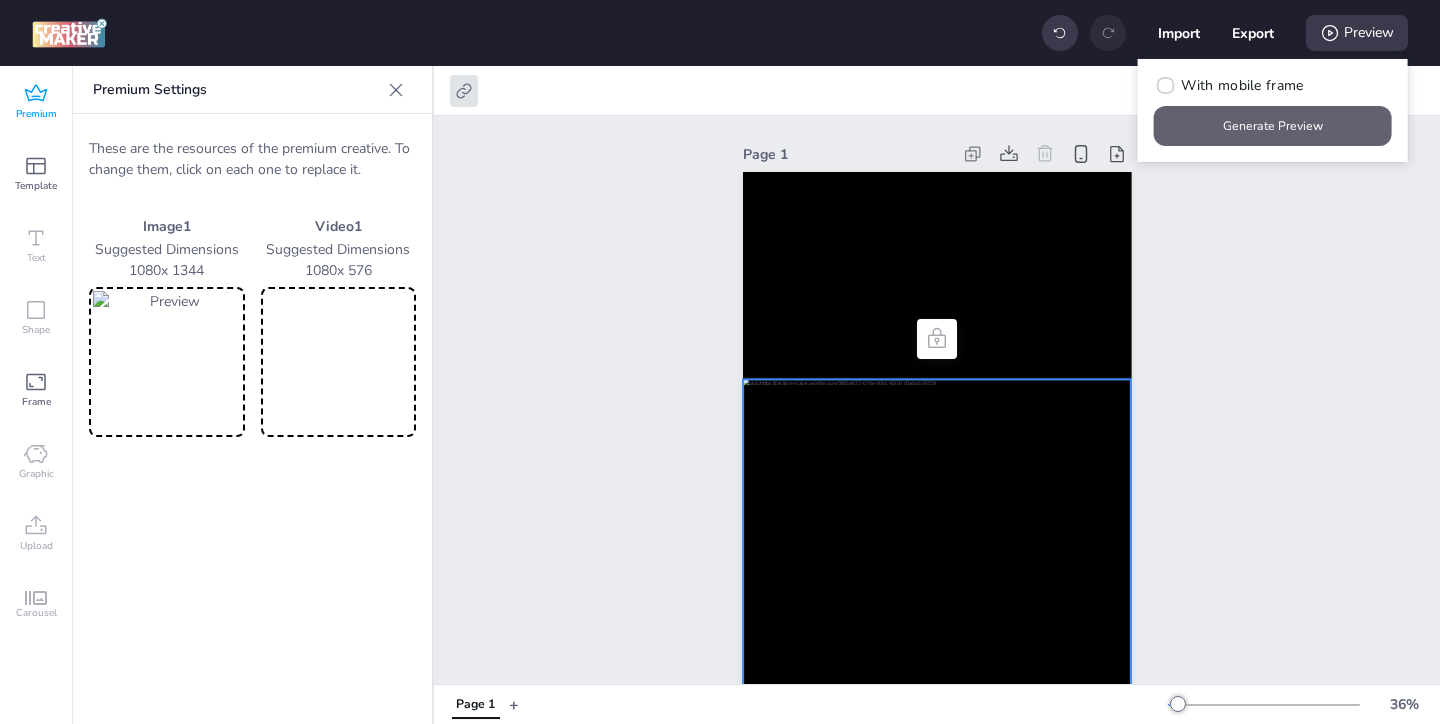 click on "Generate Preview" at bounding box center [1273, 126] 